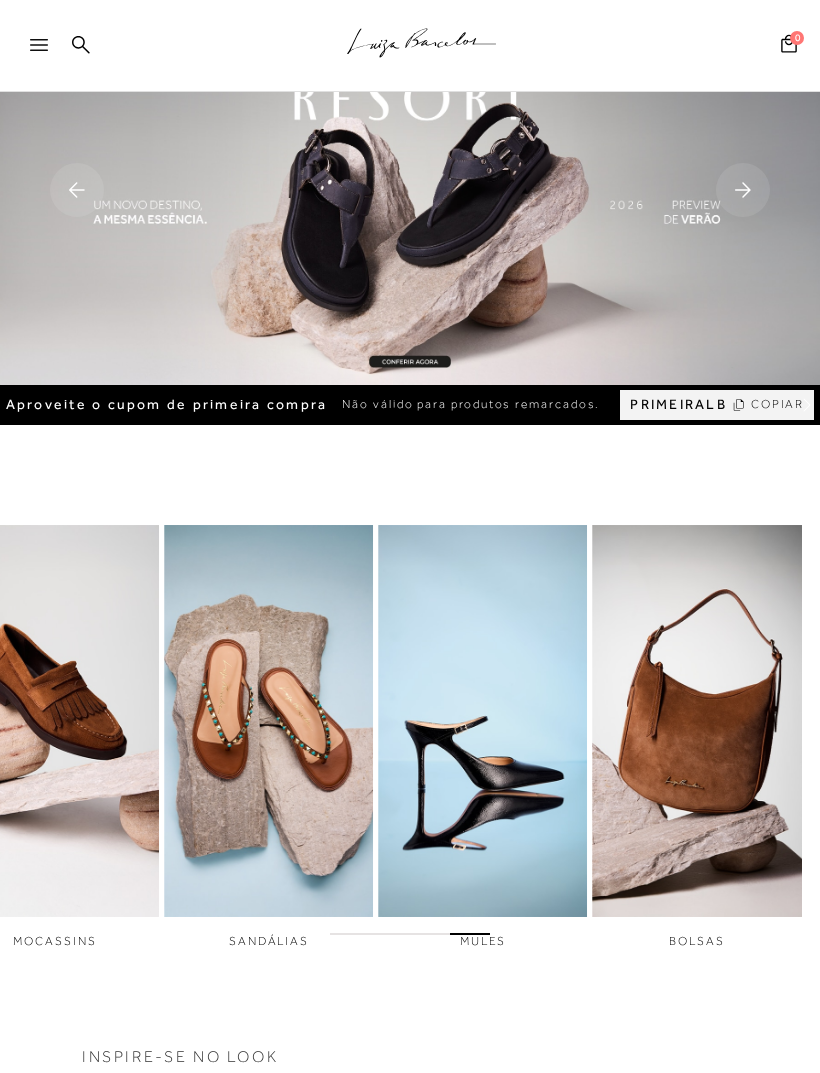 scroll, scrollTop: 306, scrollLeft: 0, axis: vertical 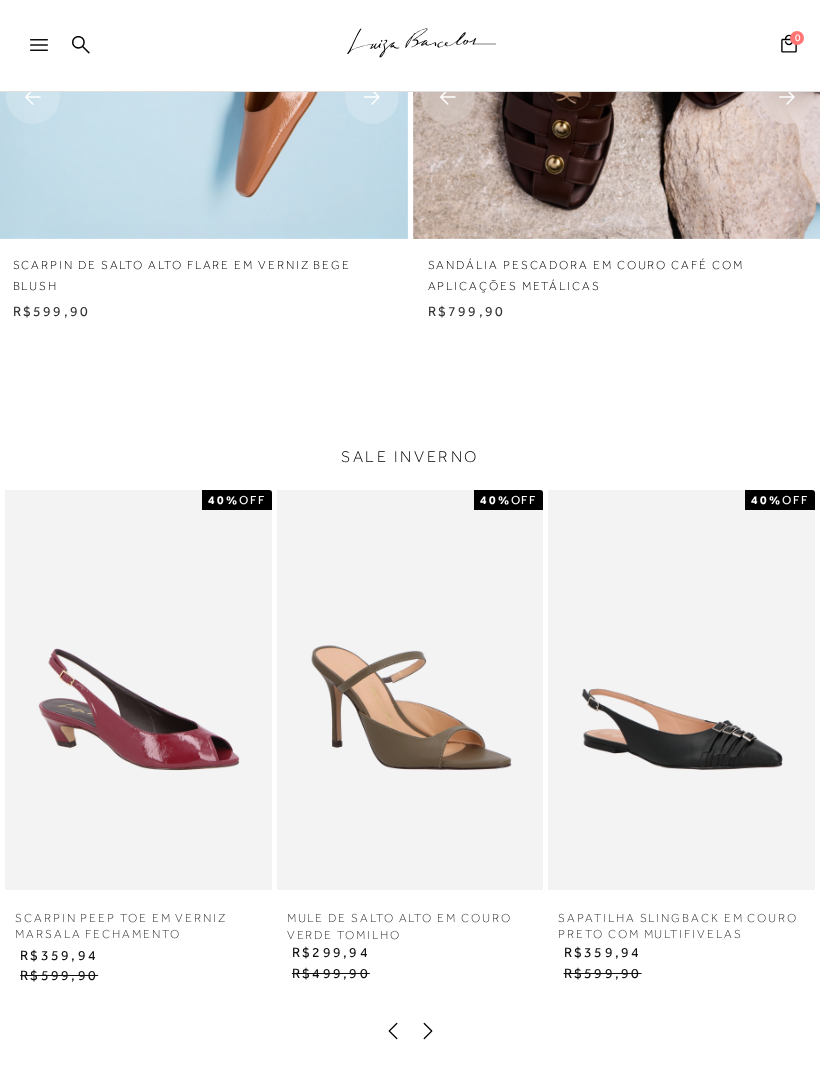 click at bounding box center [33, 46] 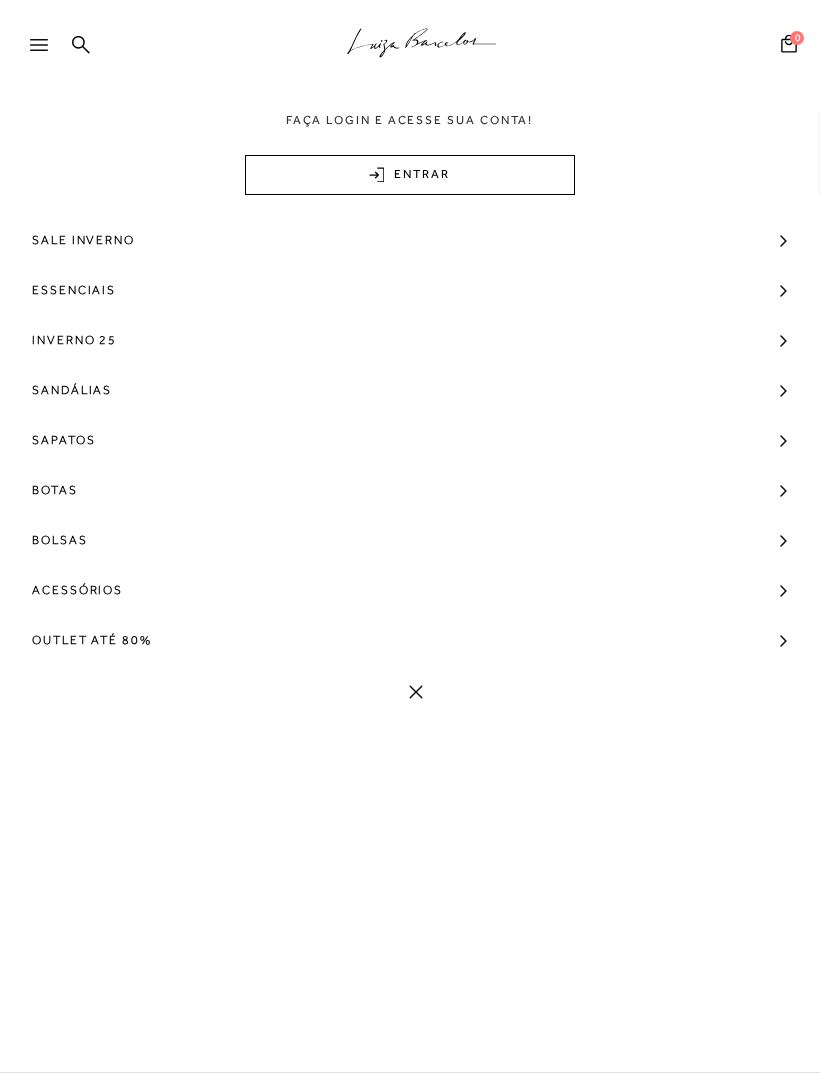 click on "Outlet até 80%" at bounding box center (92, 640) 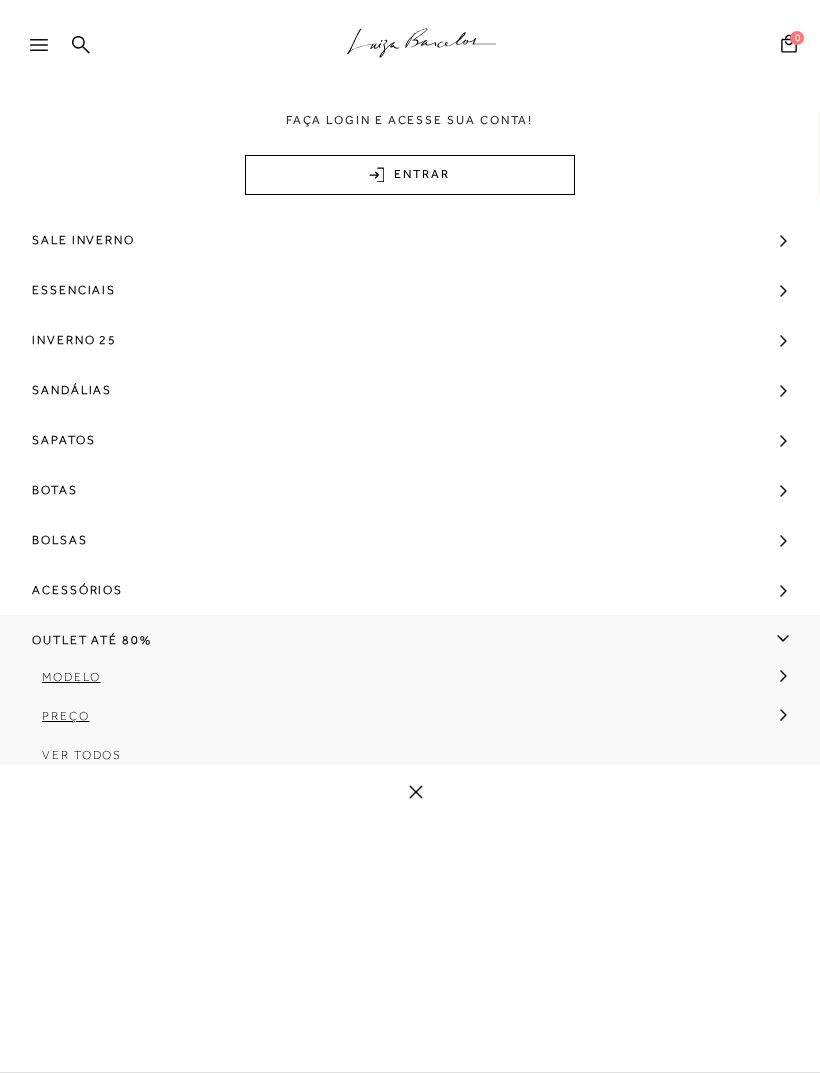click on "Outlet até 80%" at bounding box center (92, 640) 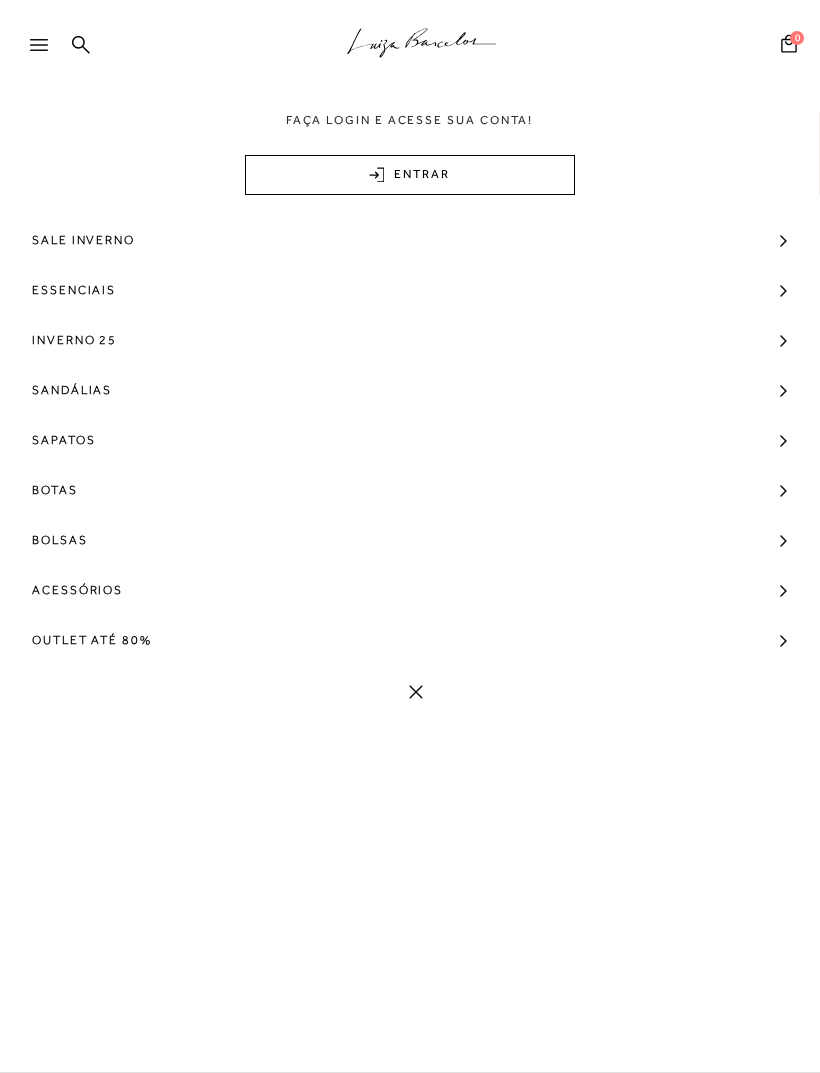 click on "Outlet até 80%" at bounding box center [92, 640] 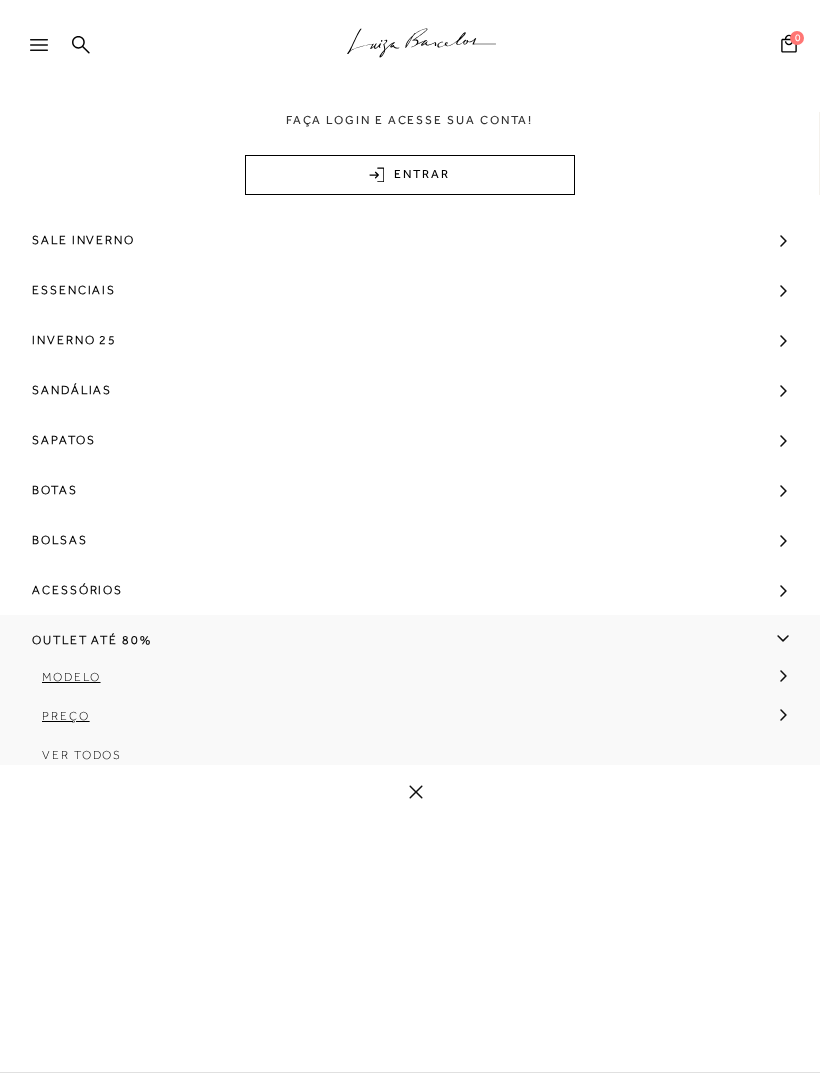 click on "Ver Todos" at bounding box center (82, 755) 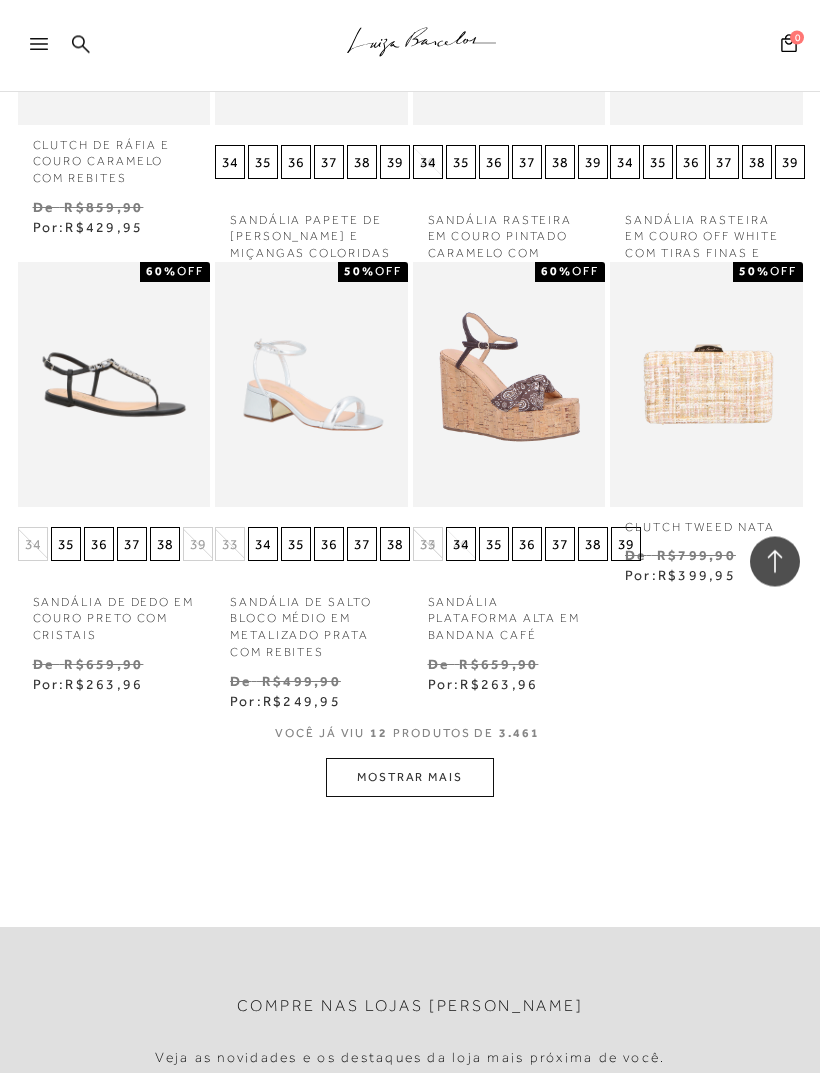 scroll, scrollTop: 827, scrollLeft: 0, axis: vertical 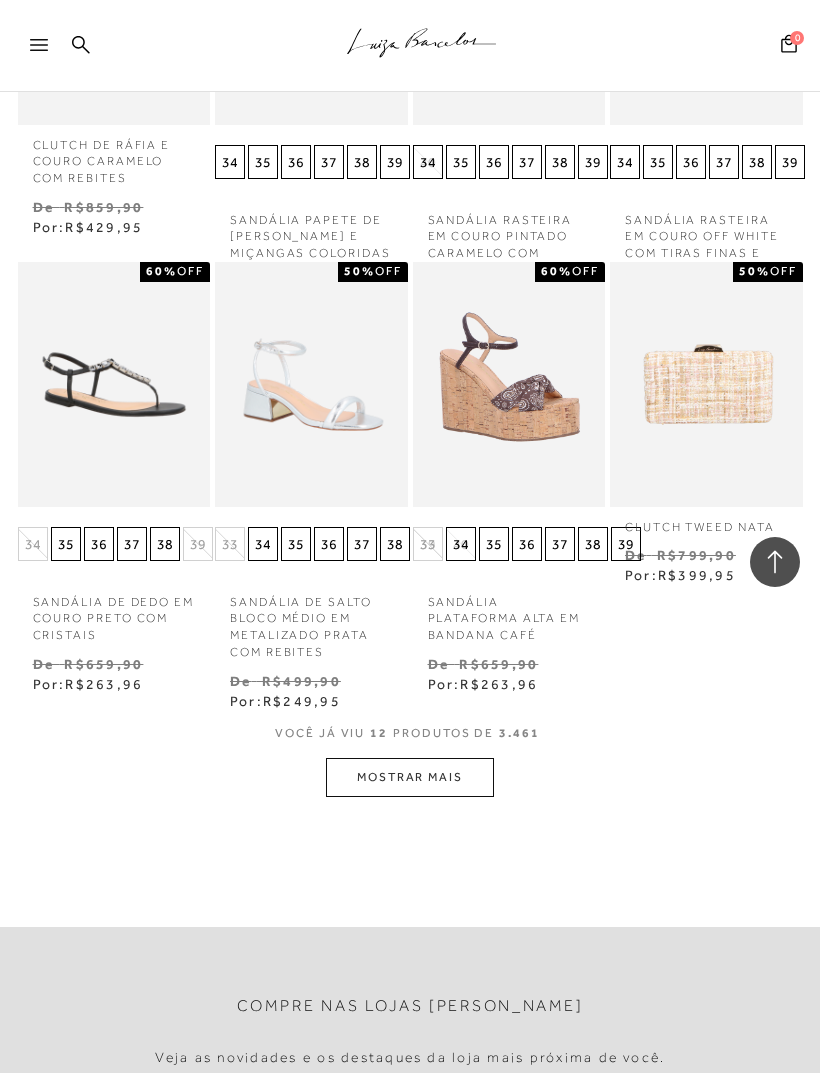 click on "MOSTRAR MAIS" at bounding box center [410, 777] 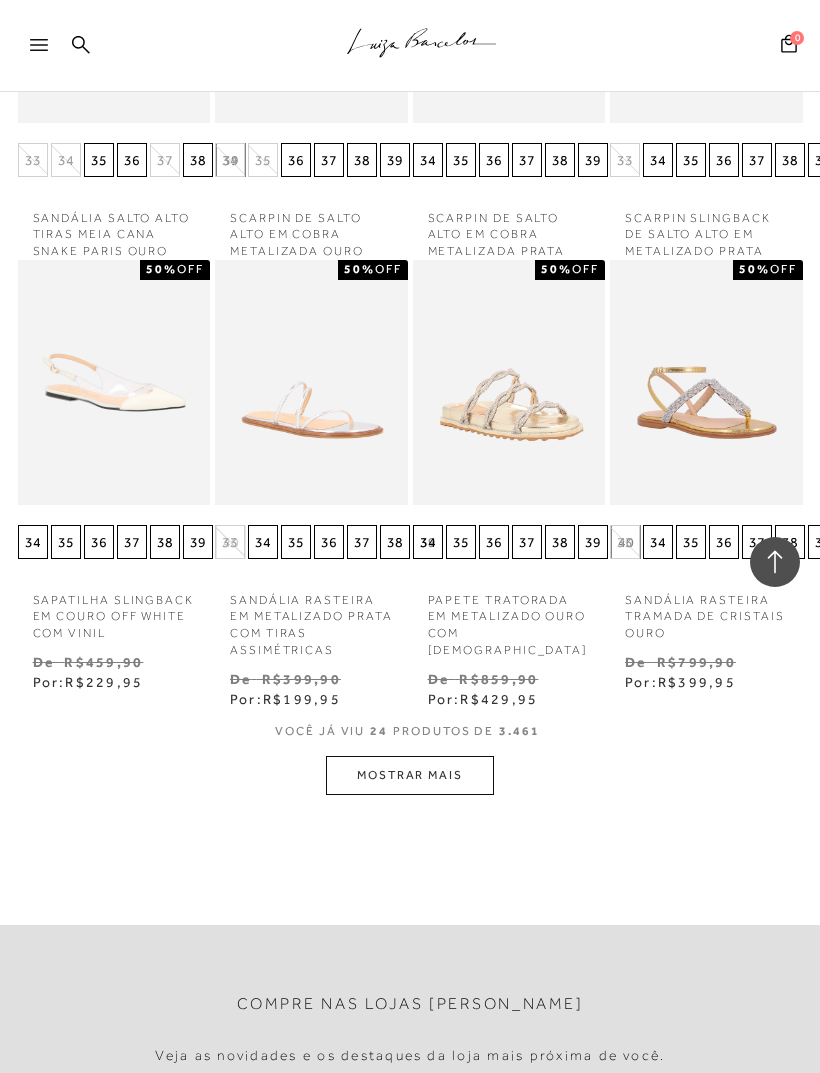 scroll, scrollTop: 2001, scrollLeft: 0, axis: vertical 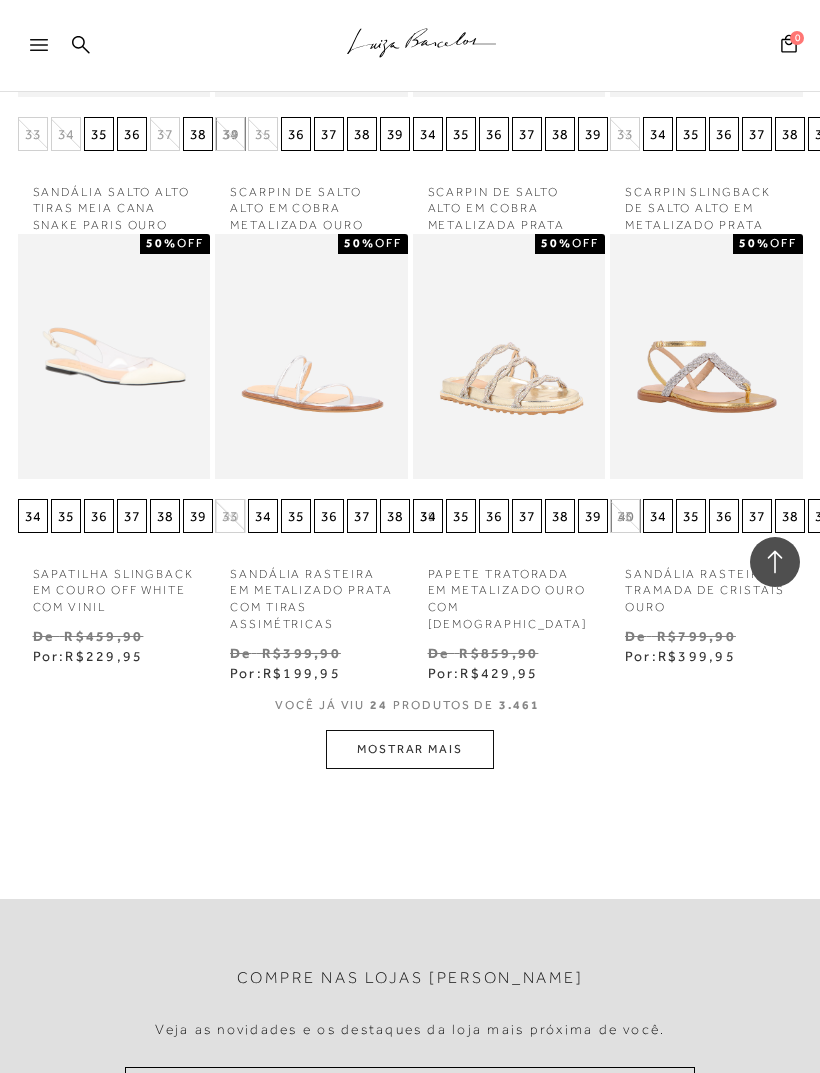 click on "MOSTRAR MAIS" at bounding box center (410, 749) 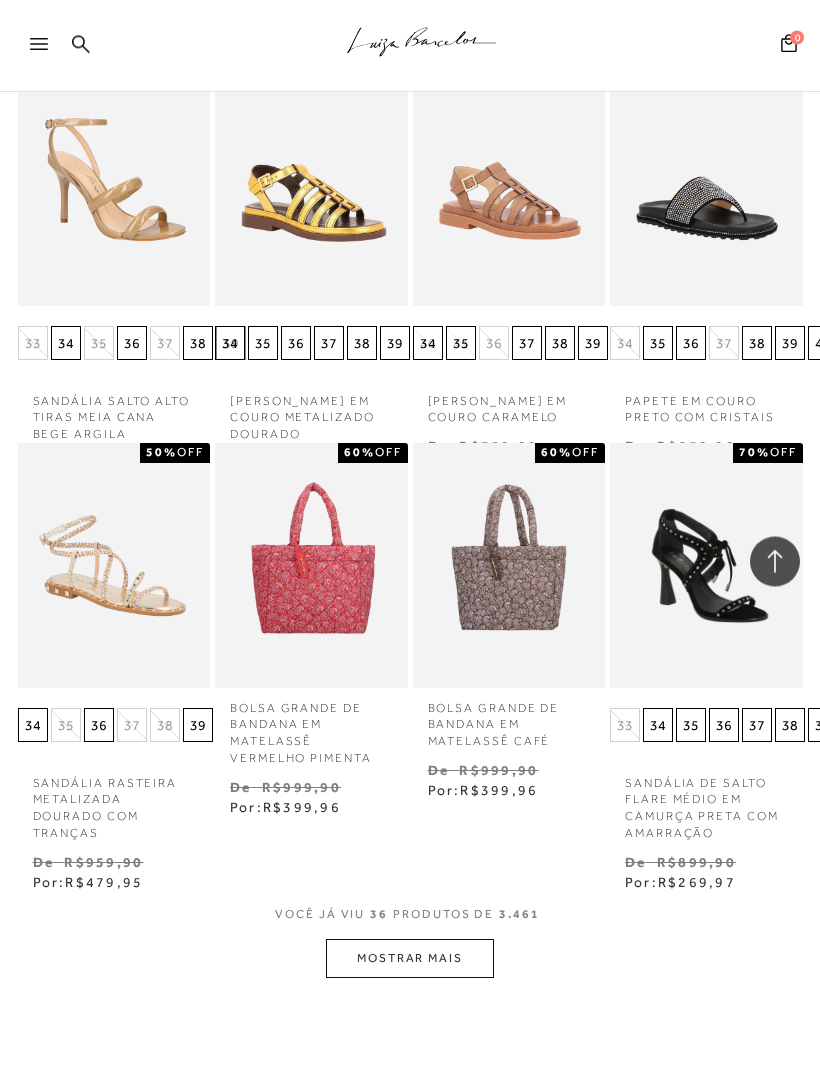 scroll, scrollTop: 2938, scrollLeft: 0, axis: vertical 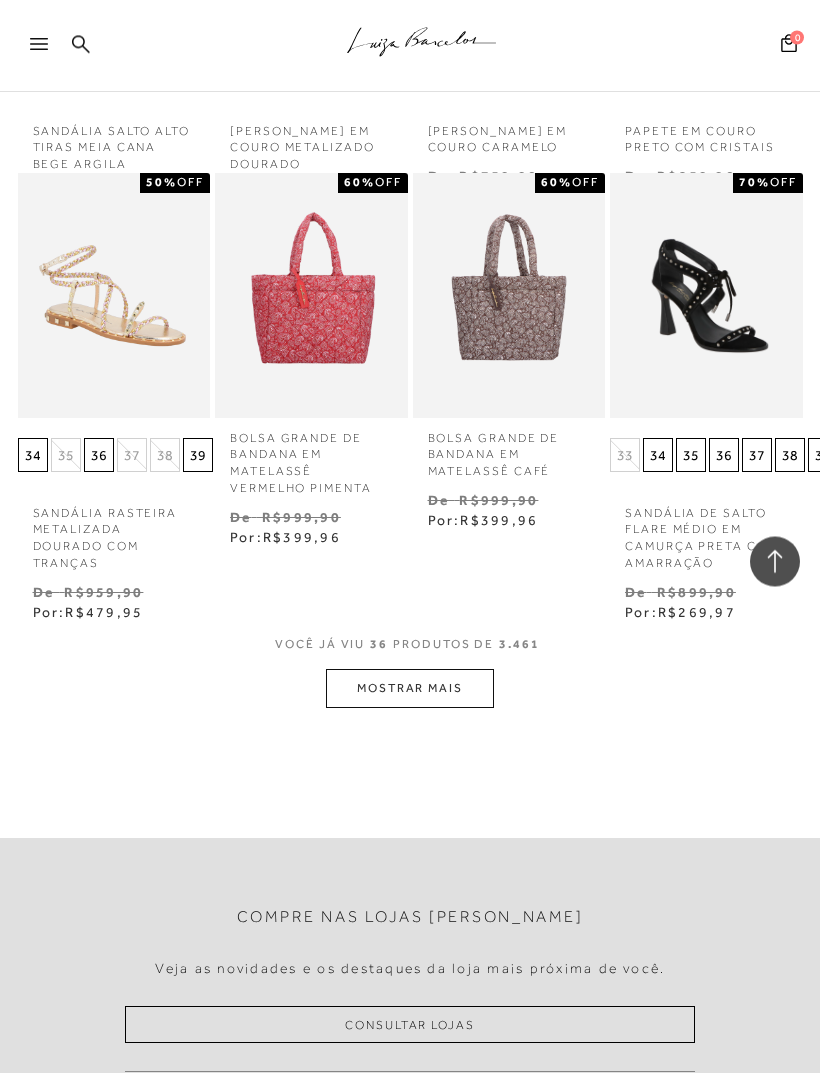 click on "MOSTRAR MAIS" at bounding box center [410, 689] 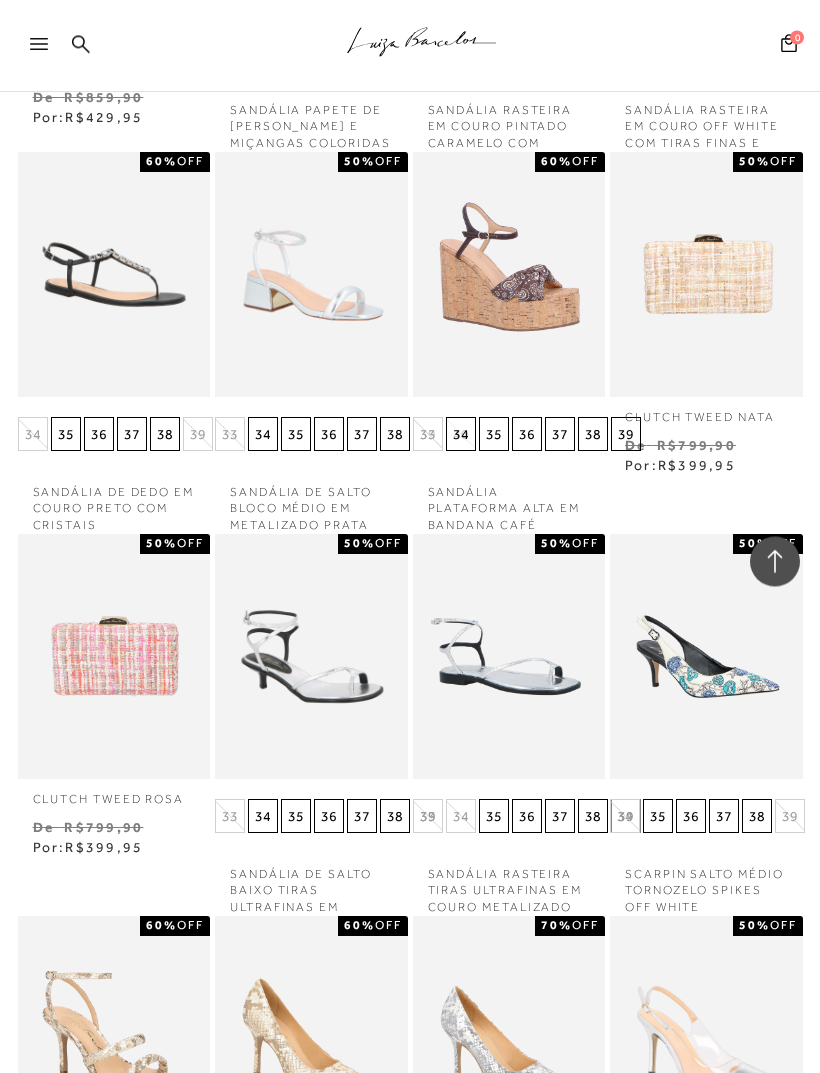 scroll, scrollTop: 0, scrollLeft: 0, axis: both 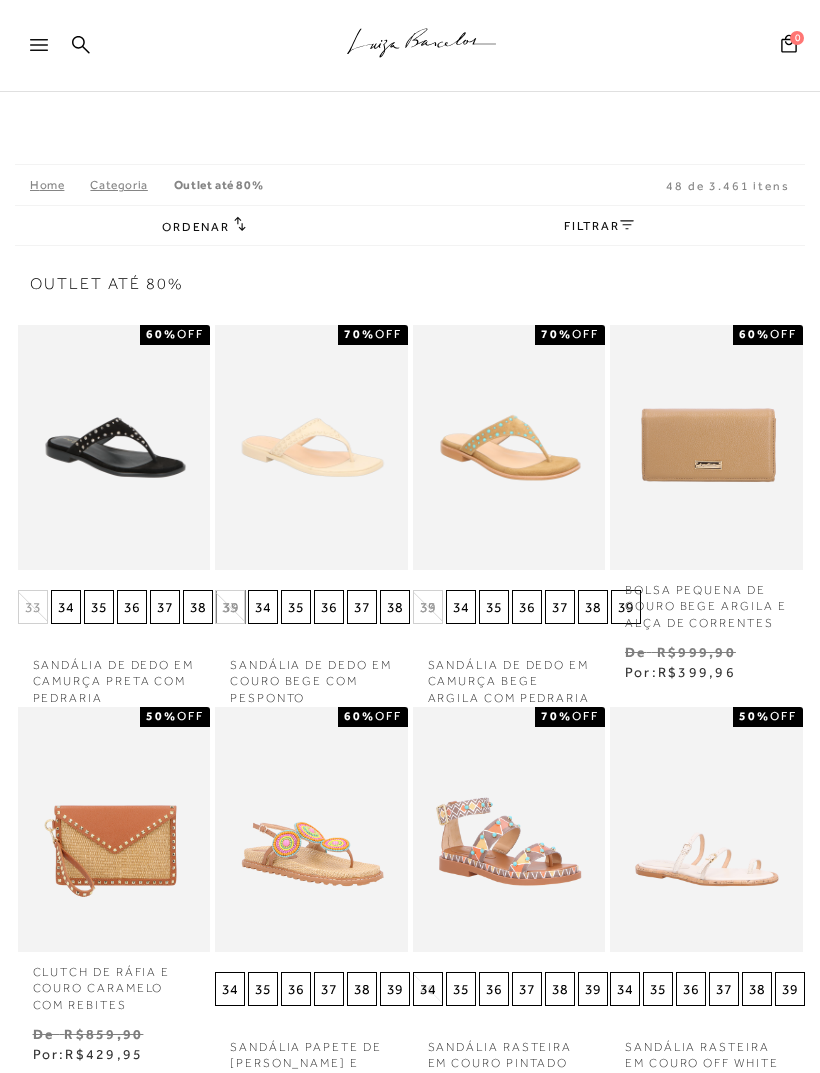 click on "FILTRAR" at bounding box center (599, 226) 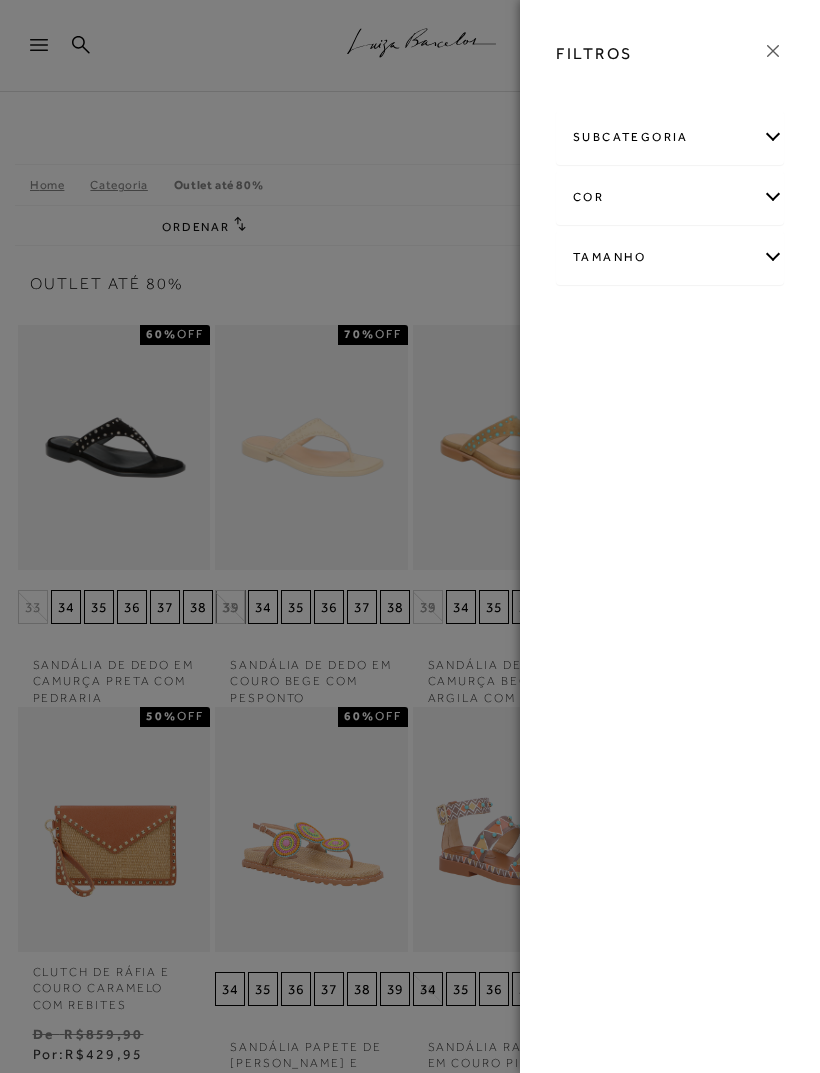 click on "subcategoria" at bounding box center (670, 137) 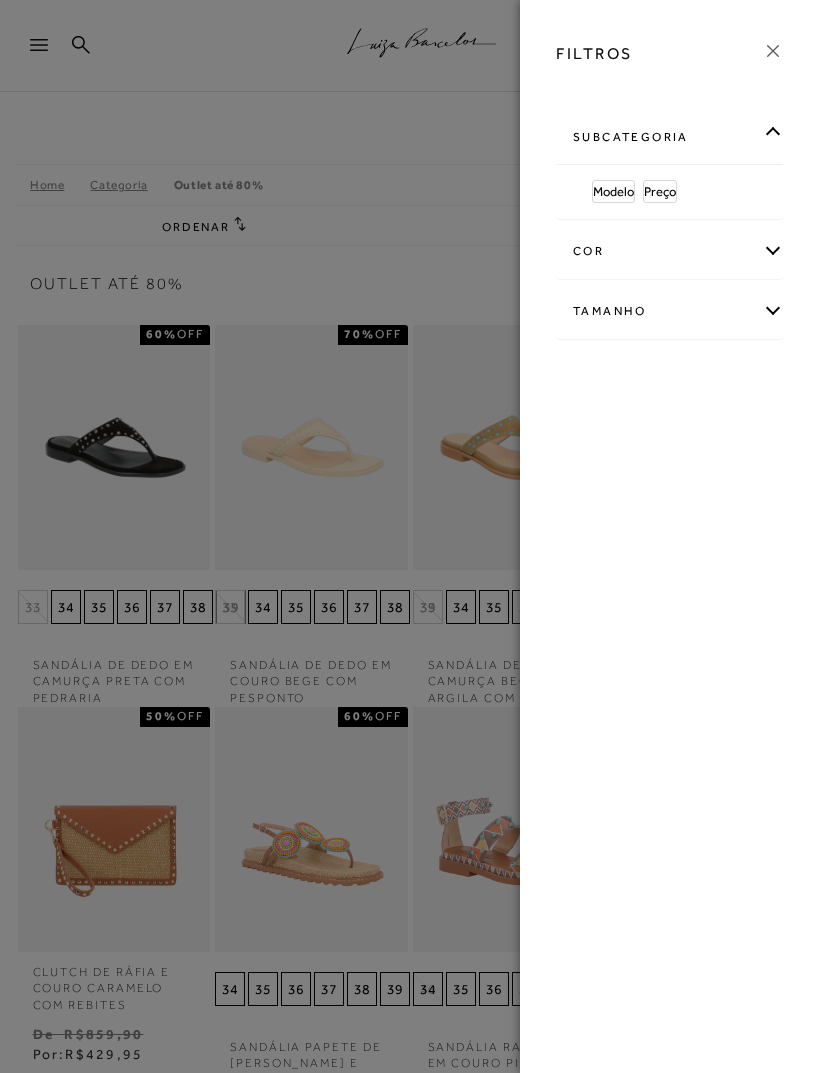 click on "Tamanho" at bounding box center [670, 311] 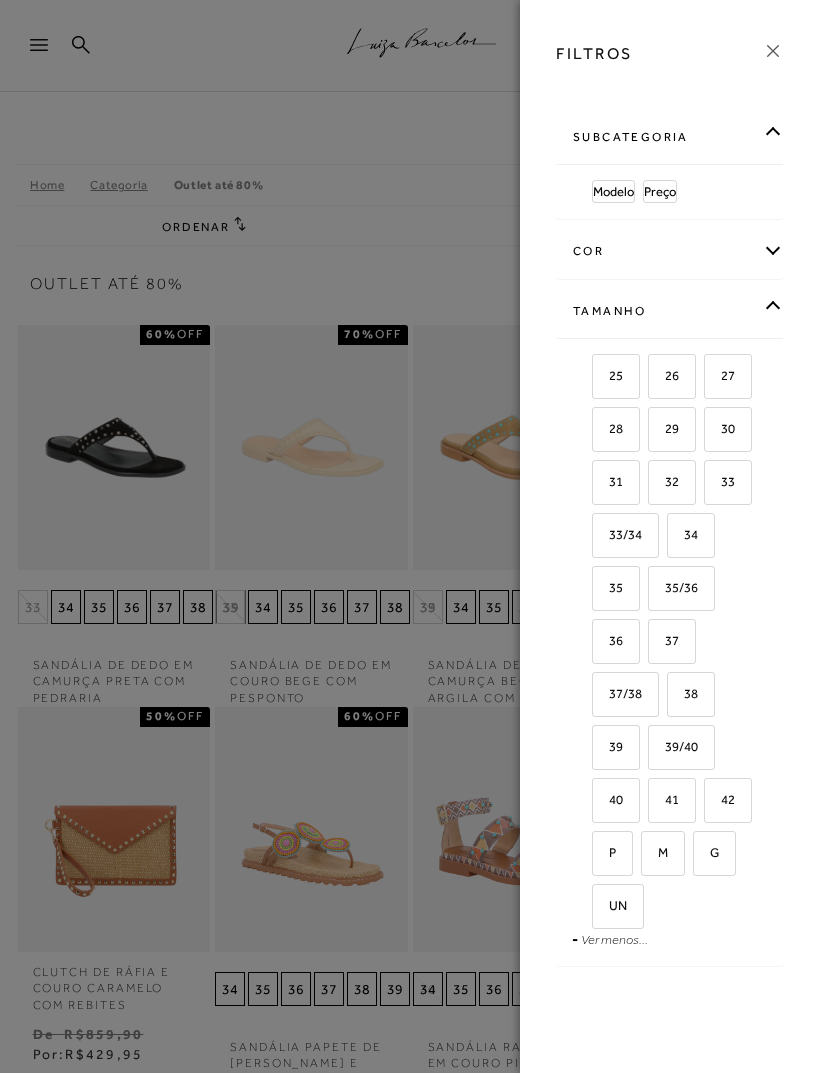 click on "Modelo" at bounding box center [613, 191] 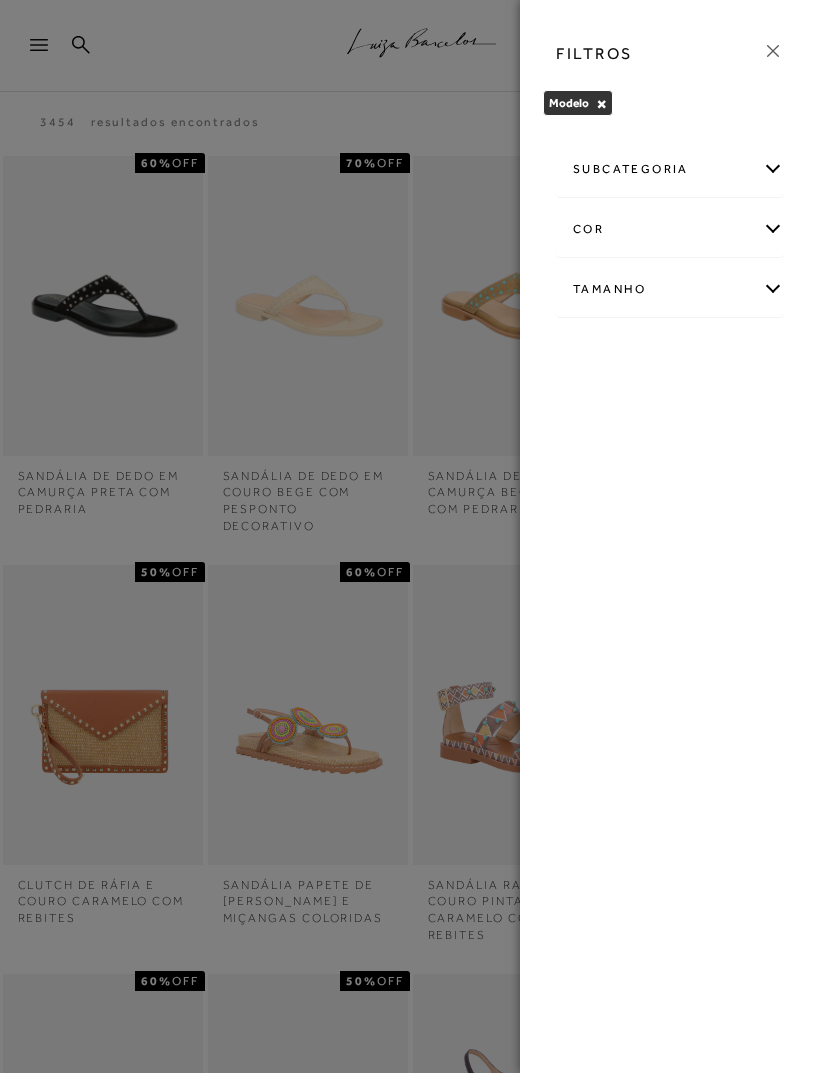 click on "×" at bounding box center [601, 104] 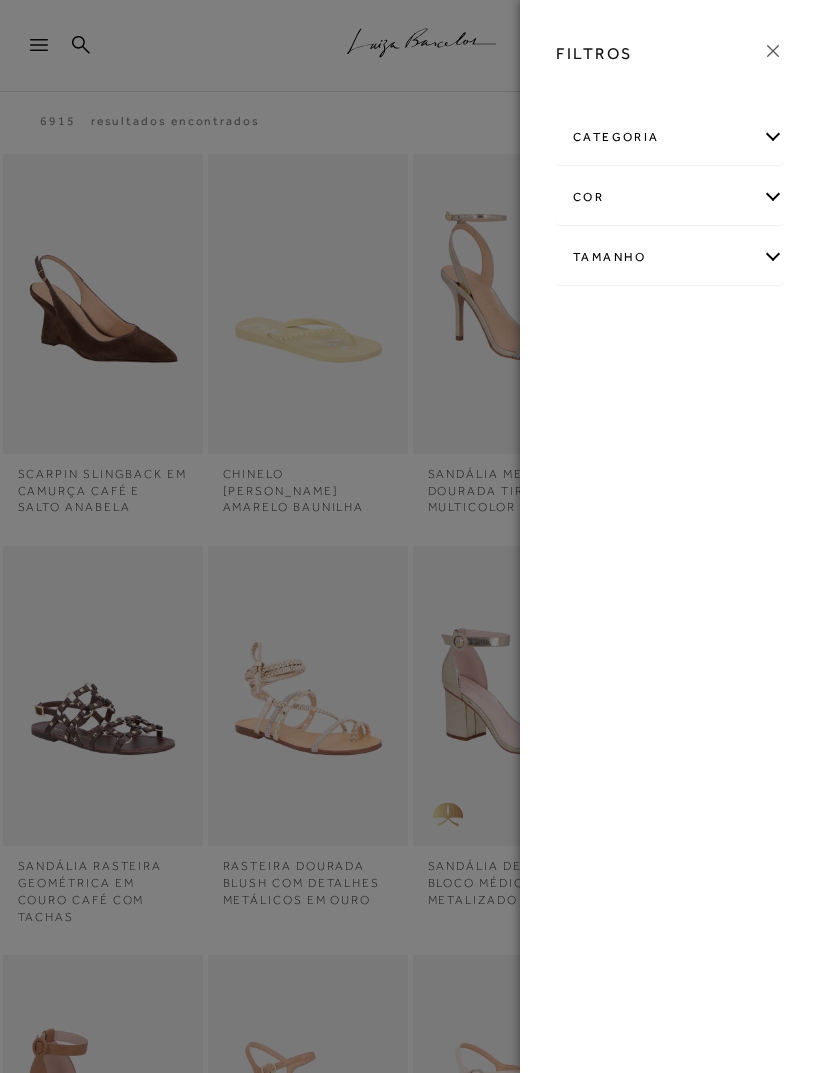 click on "FILTROS
categoria
Acessórios
Bolsas Kids" at bounding box center (670, 536) 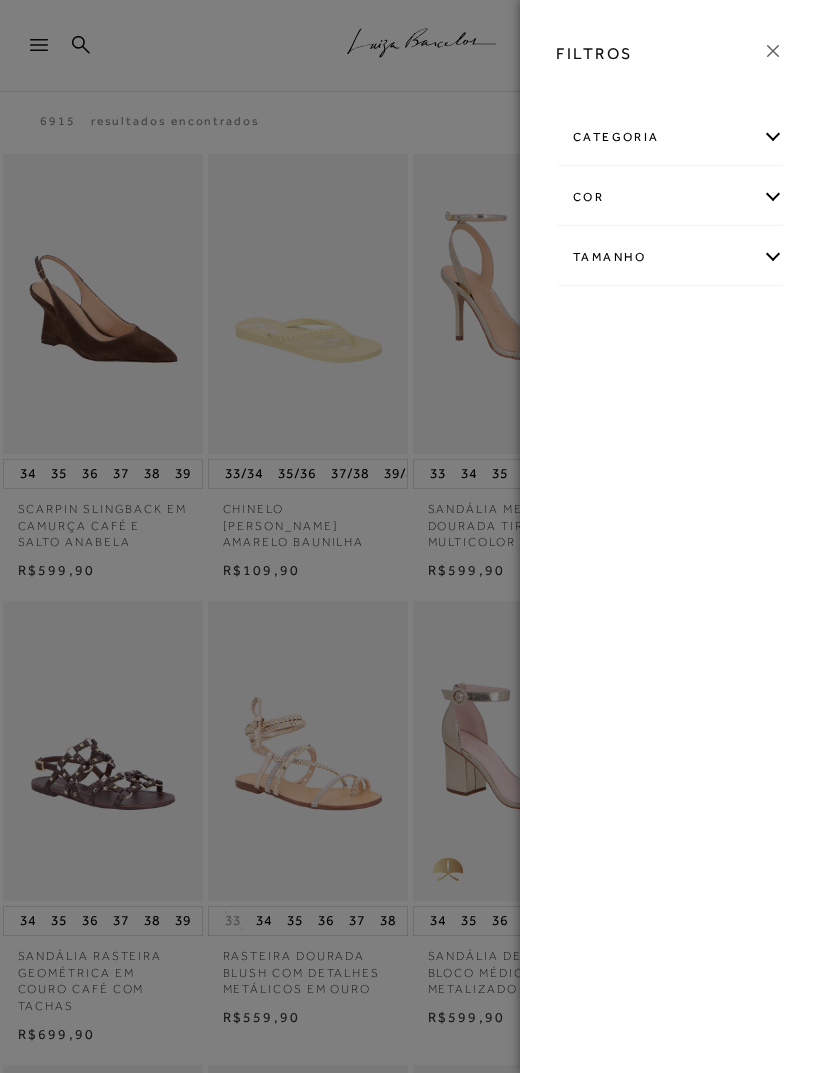 click on "cor" at bounding box center [670, 197] 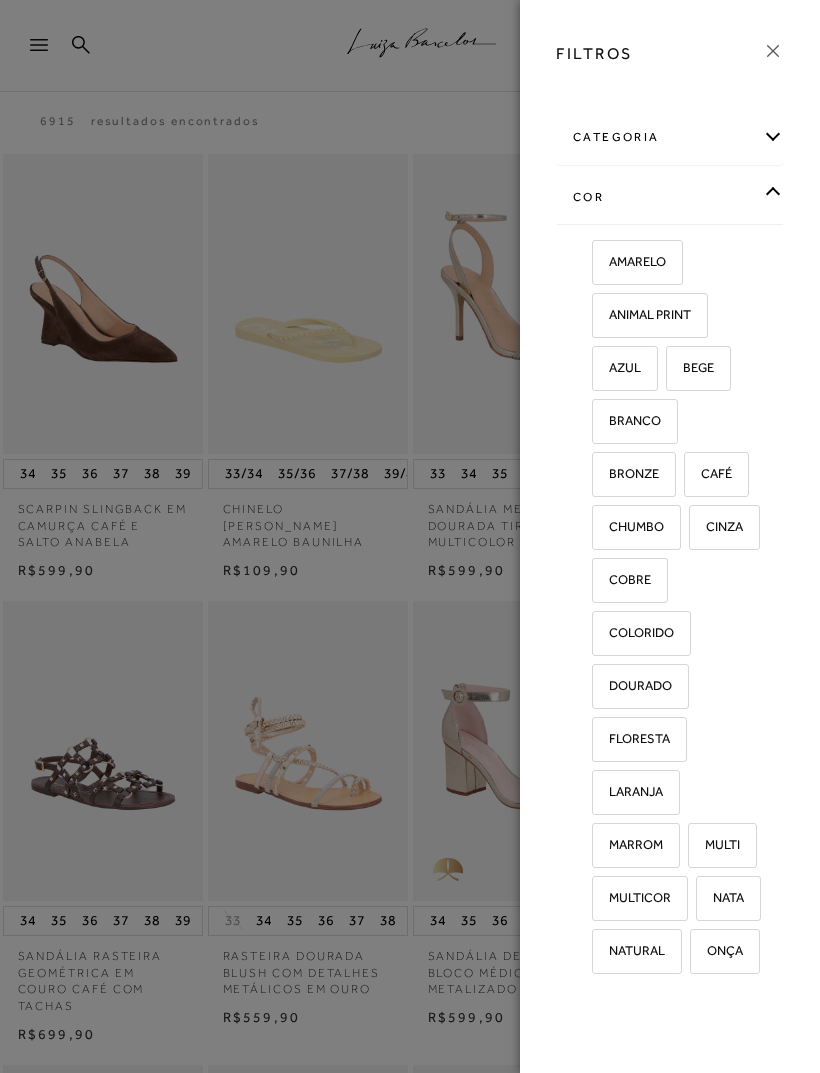 scroll, scrollTop: 0, scrollLeft: 0, axis: both 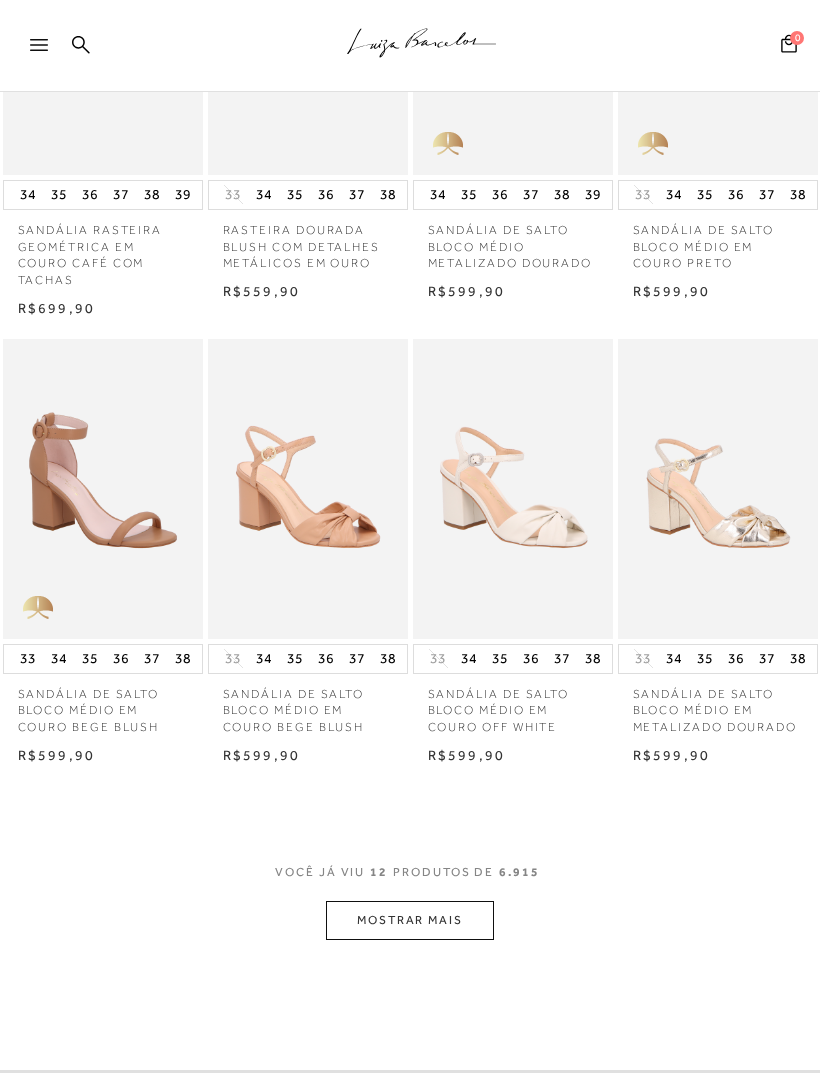 click on "MOSTRAR MAIS" at bounding box center (410, 920) 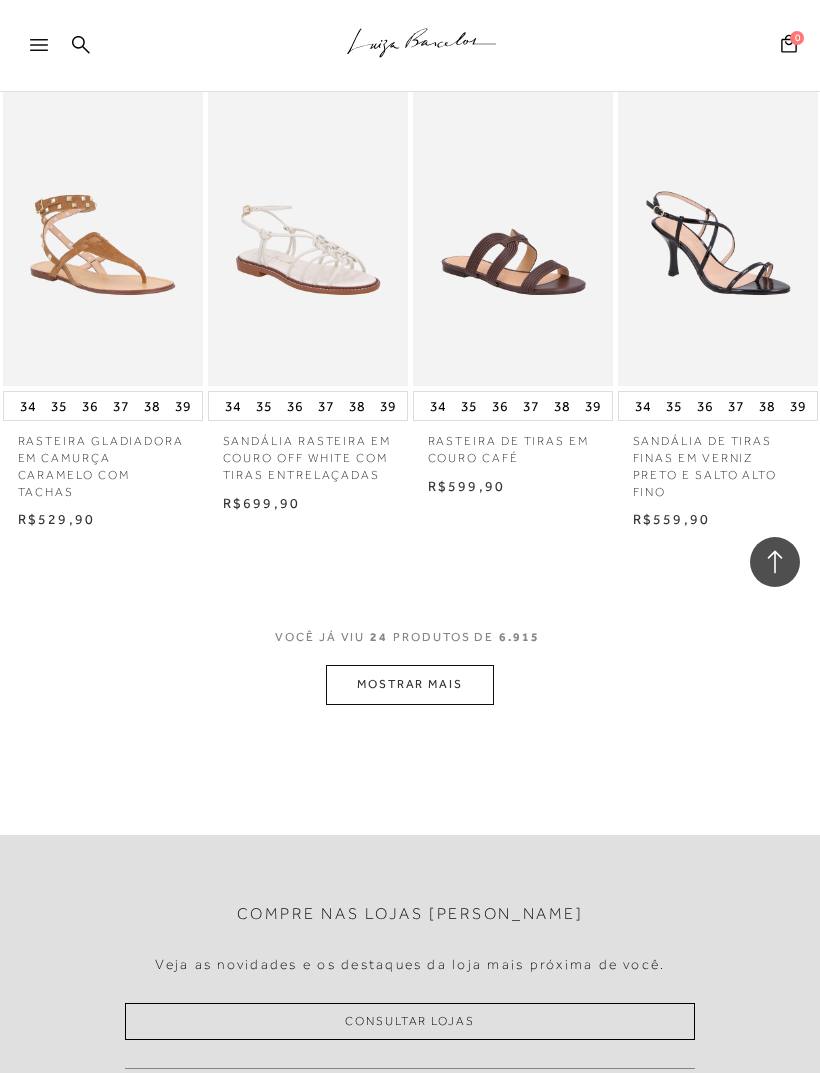 scroll, scrollTop: 2338, scrollLeft: 0, axis: vertical 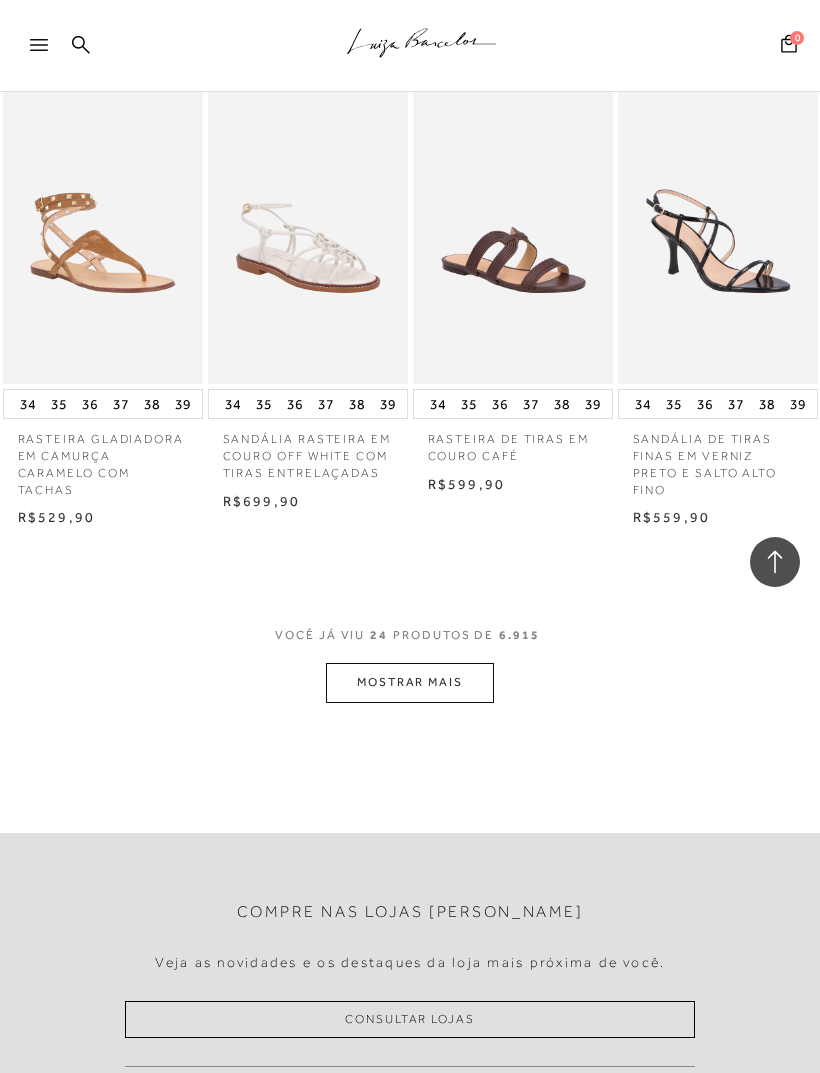 click on "MOSTRAR MAIS" at bounding box center (410, 682) 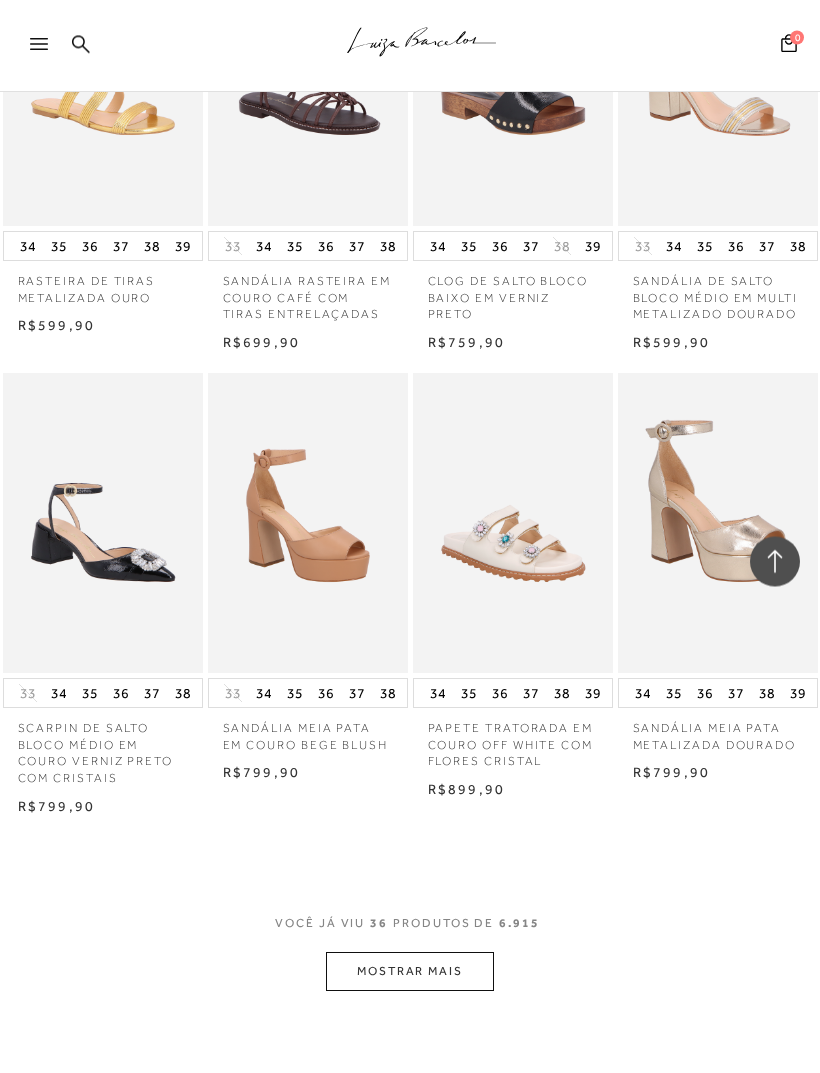 scroll, scrollTop: 3424, scrollLeft: 0, axis: vertical 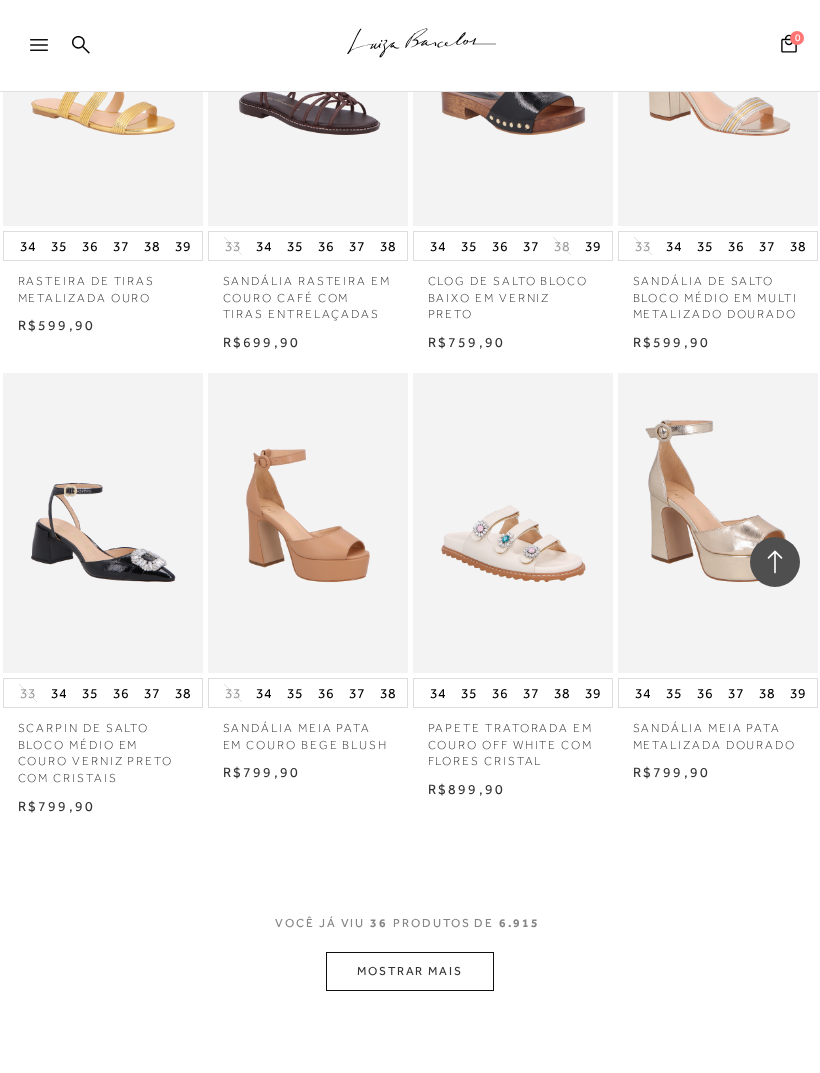 click on "MOSTRAR MAIS" at bounding box center (410, 971) 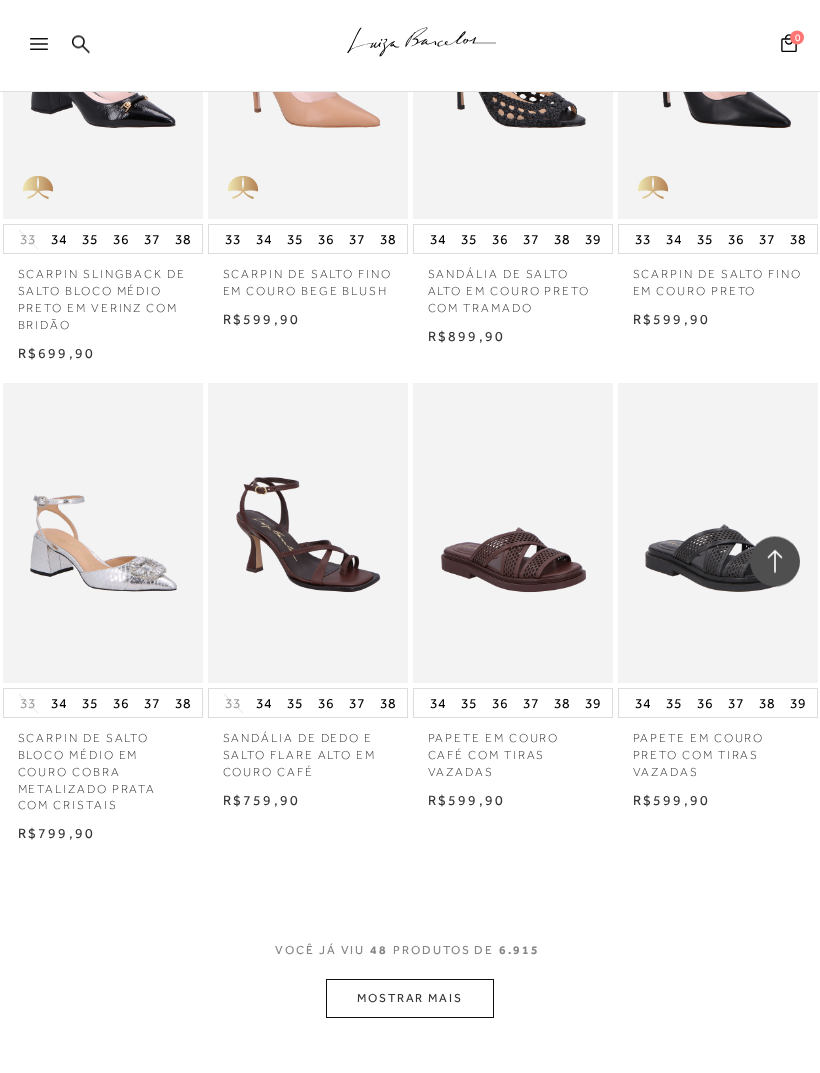 scroll, scrollTop: 4816, scrollLeft: 0, axis: vertical 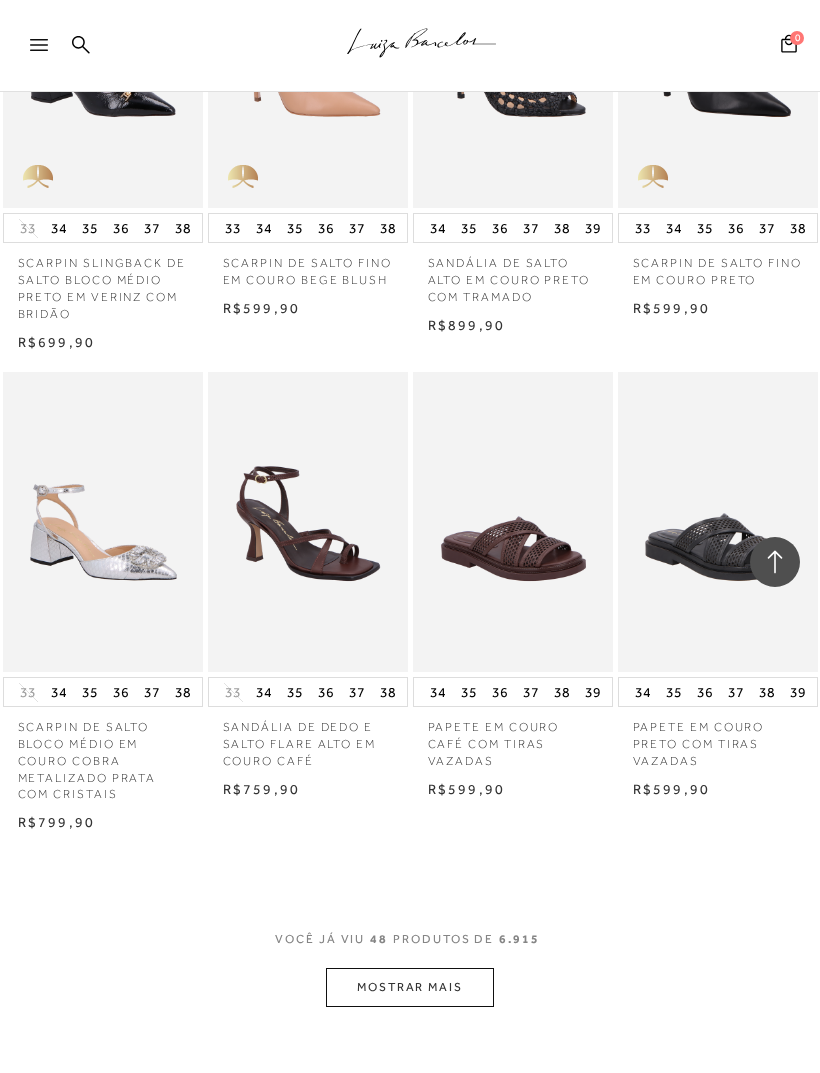 click on "MOSTRAR MAIS" at bounding box center (410, 987) 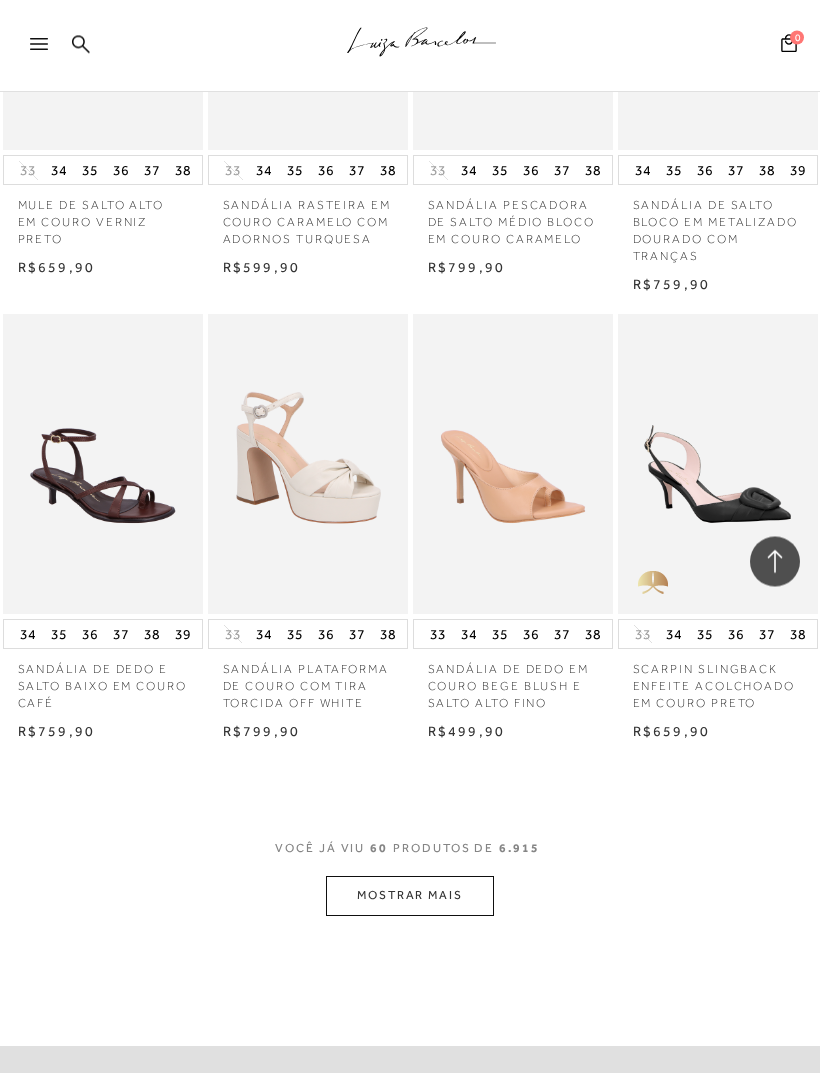 scroll, scrollTop: 6299, scrollLeft: 0, axis: vertical 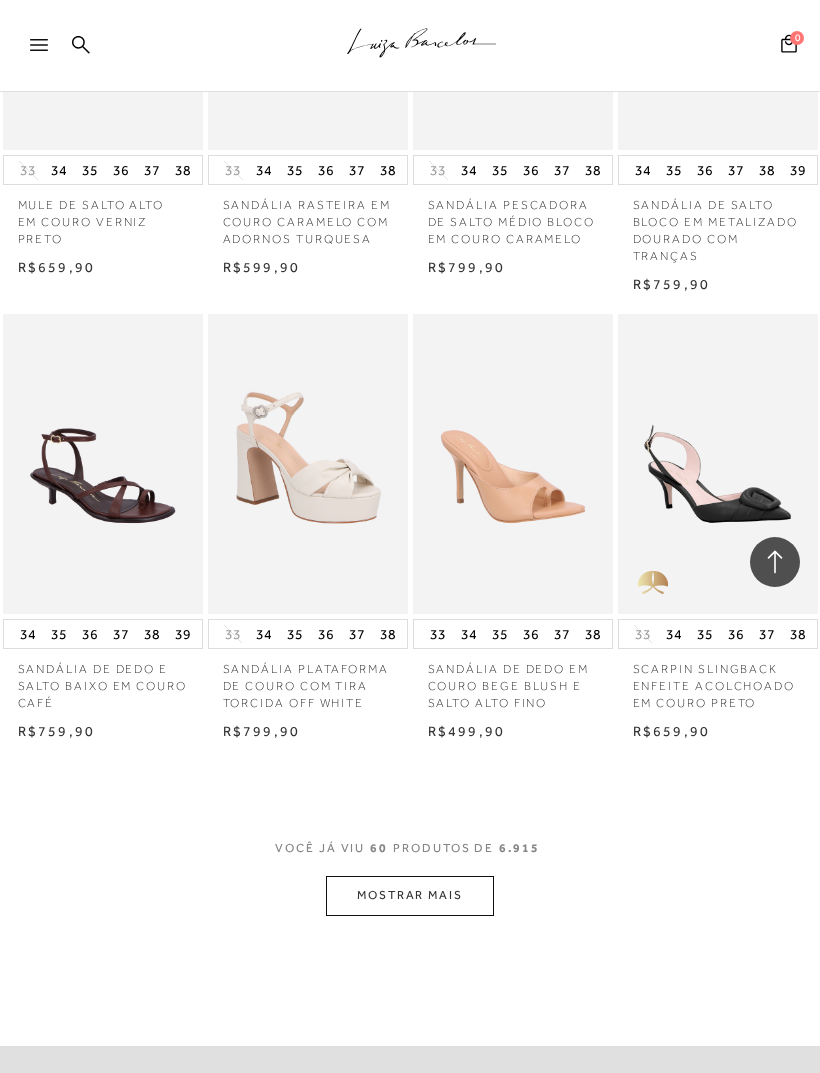 click on "MOSTRAR MAIS" at bounding box center [410, 895] 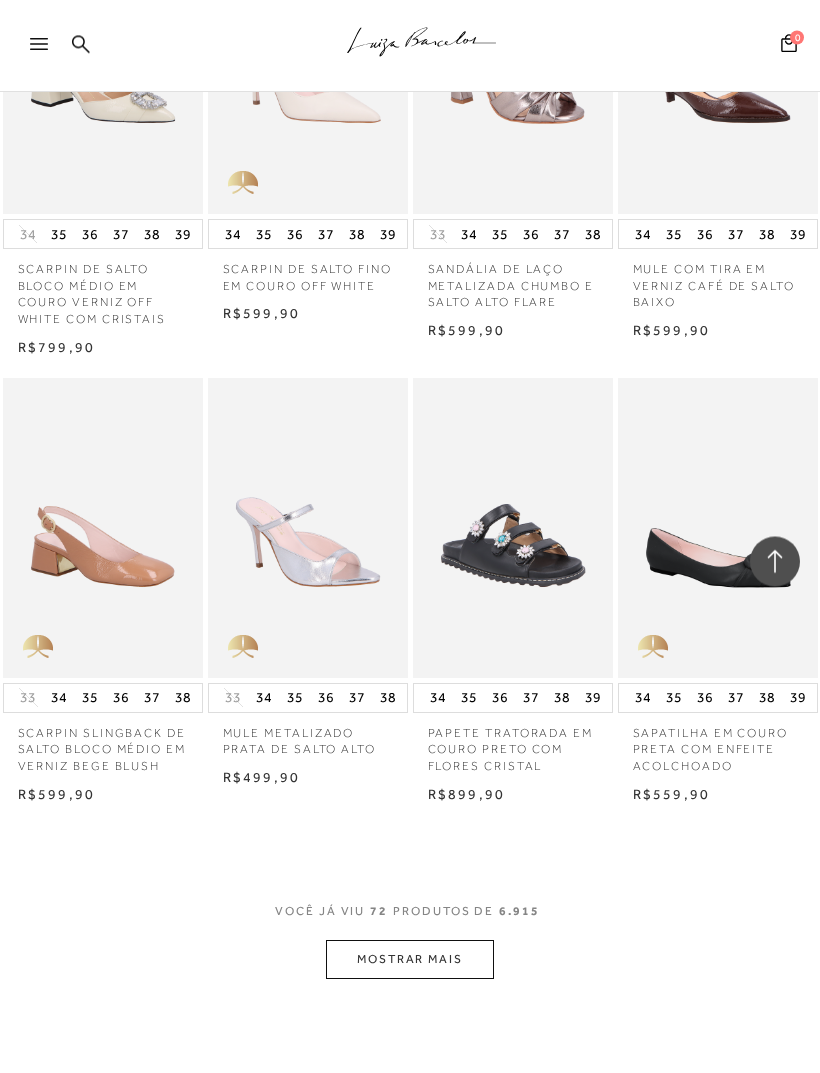 scroll, scrollTop: 7610, scrollLeft: 0, axis: vertical 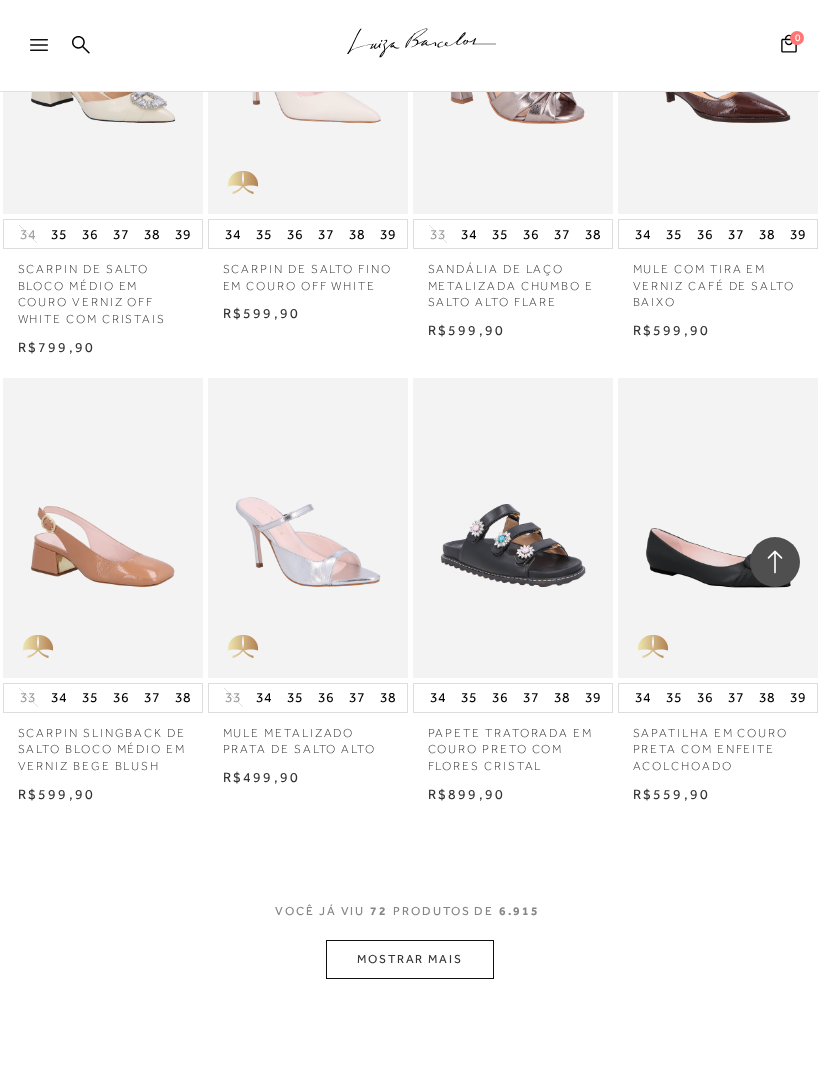 click on "MOSTRAR MAIS" at bounding box center [410, 959] 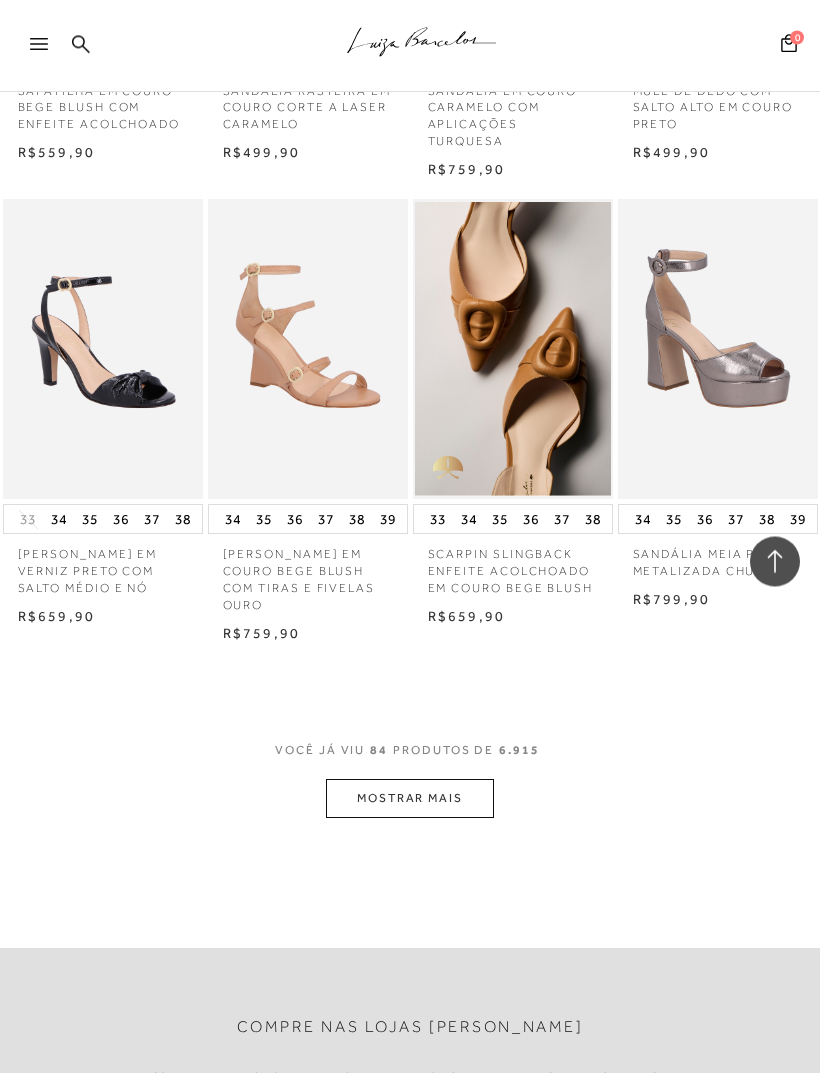 click on "MOSTRAR MAIS" at bounding box center [410, 799] 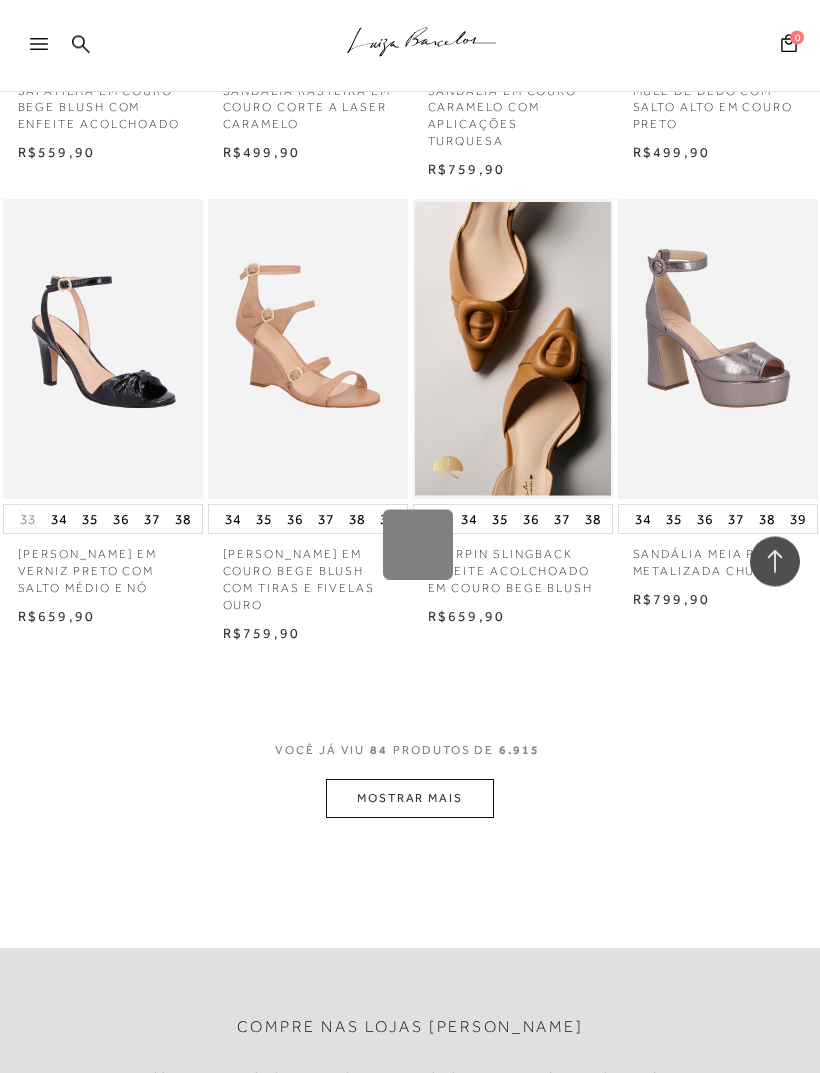 scroll, scrollTop: 9146, scrollLeft: 0, axis: vertical 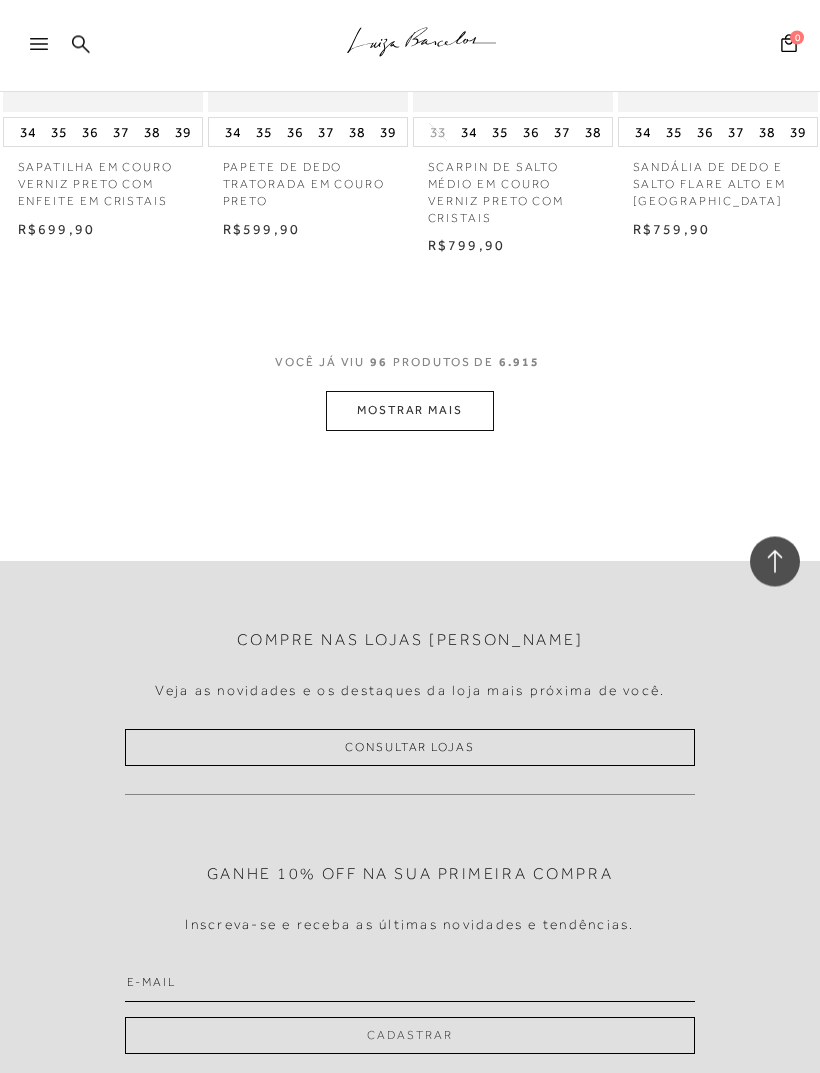 click on "MOSTRAR MAIS" at bounding box center [410, 411] 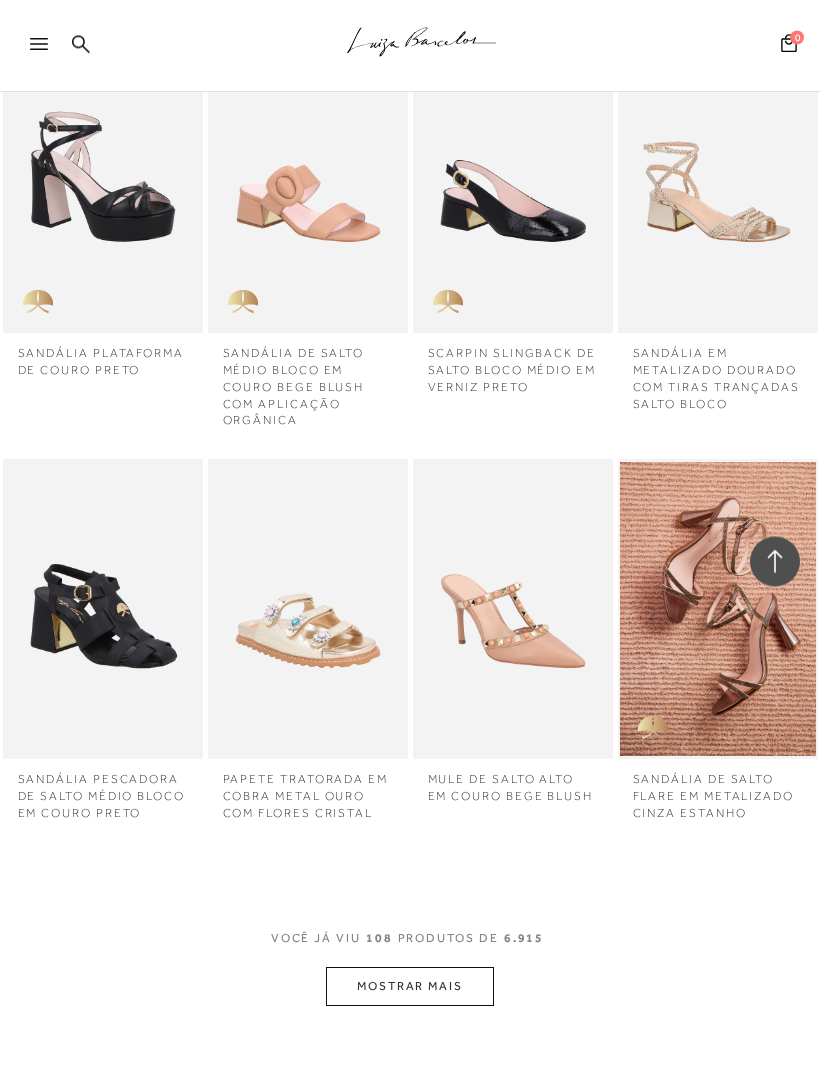 scroll, scrollTop: 11543, scrollLeft: 0, axis: vertical 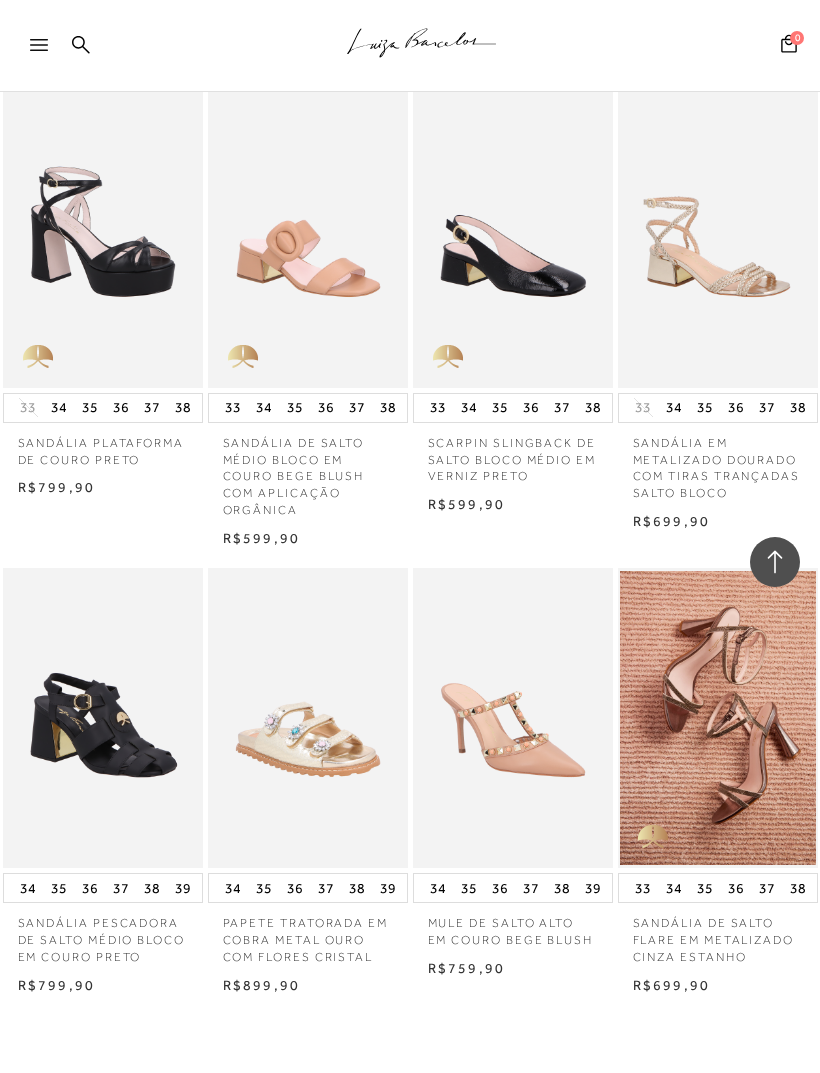 click on "Resultados da pesquisa
Modelo
Resultados: 97 - 108 (de 6.915)
Opções de exibição
6915
resultados encontrados
Ordenar Padrão Estoque 0" at bounding box center [410, -5136] 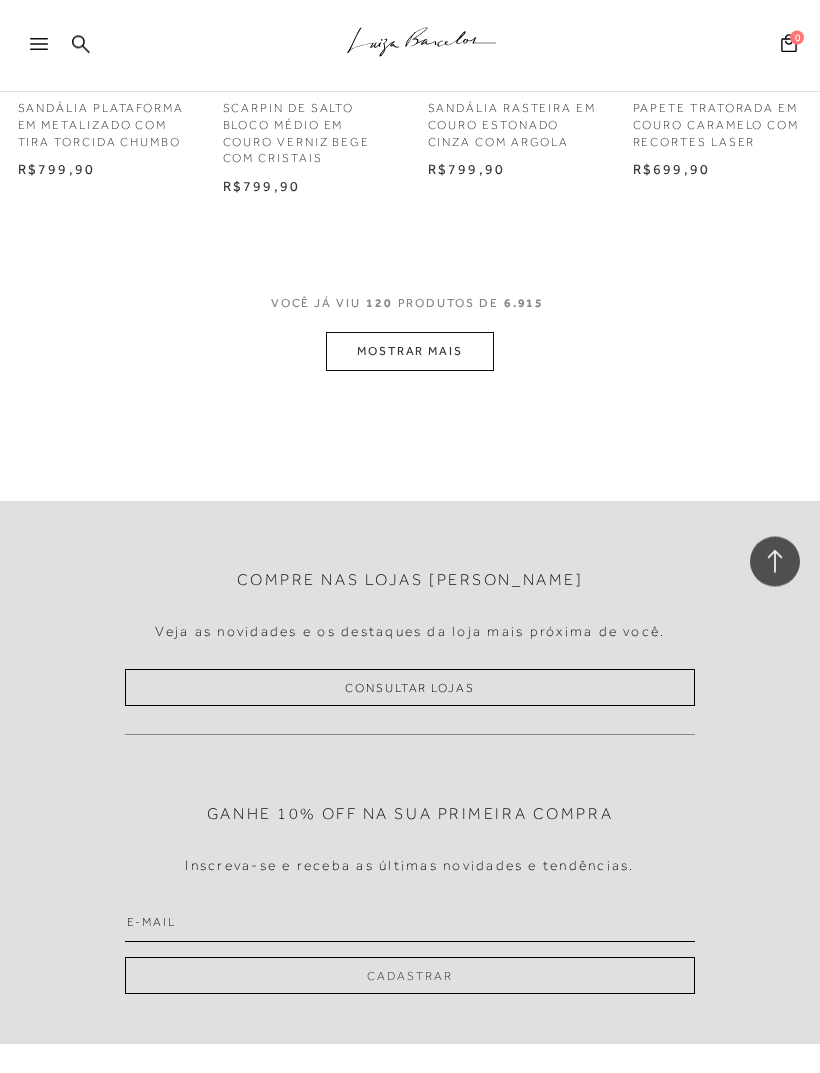 scroll, scrollTop: 13716, scrollLeft: 0, axis: vertical 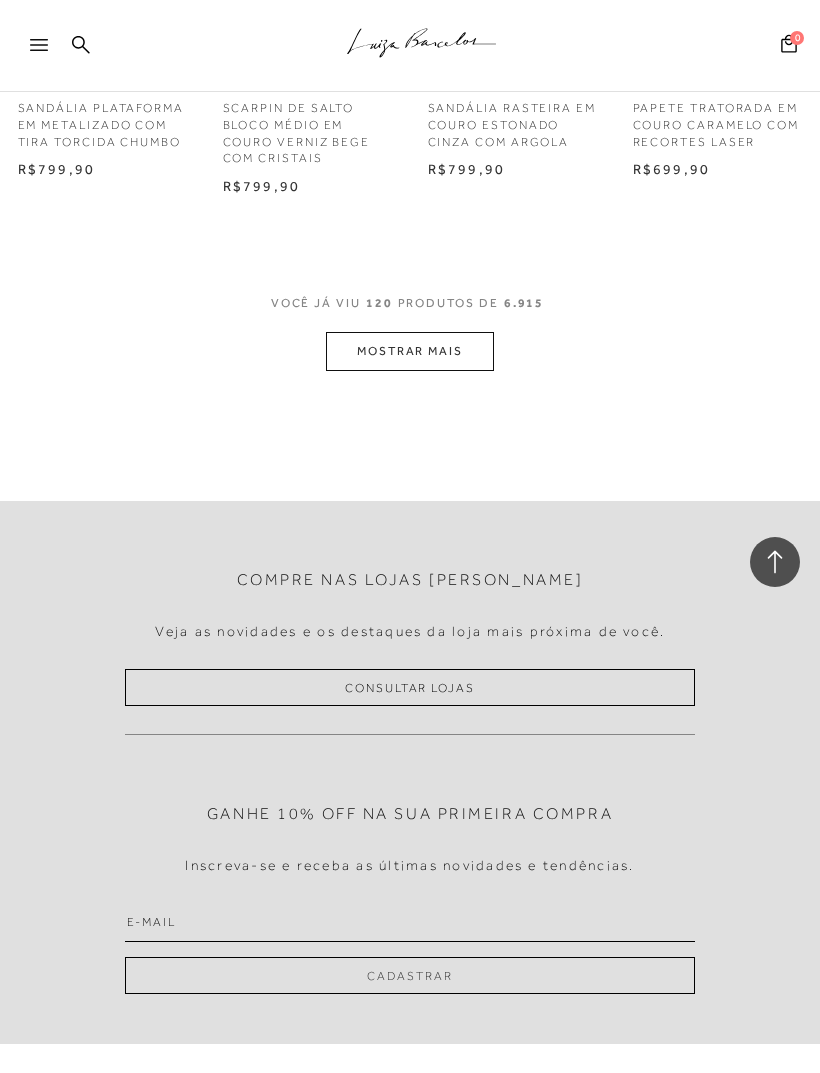 click at bounding box center [48, 51] 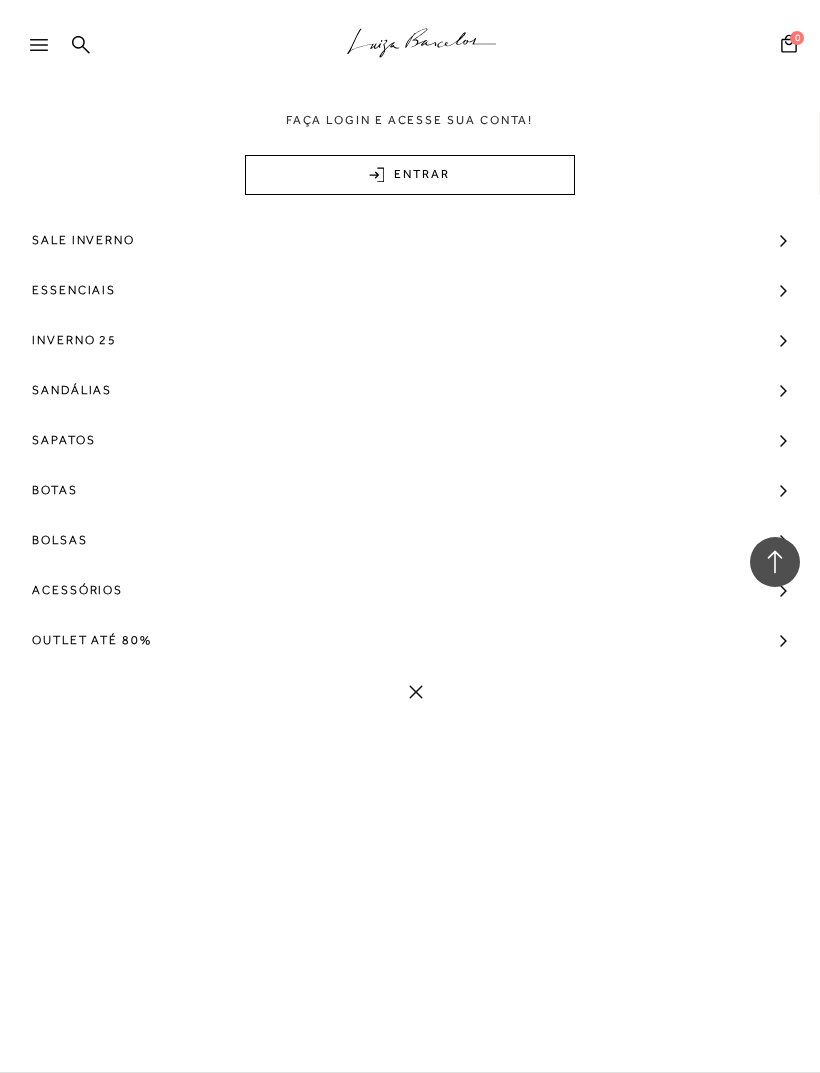click on "Outlet até 80%" at bounding box center [92, 640] 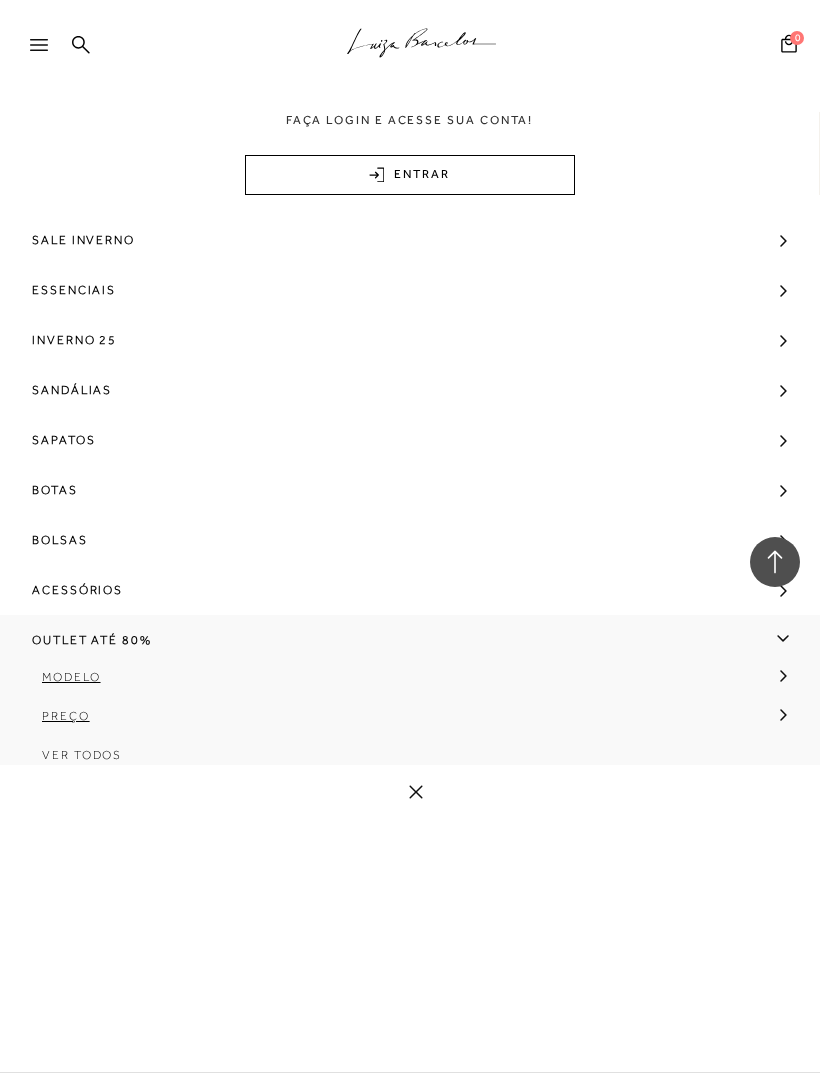 click on "Modelo" at bounding box center (71, 677) 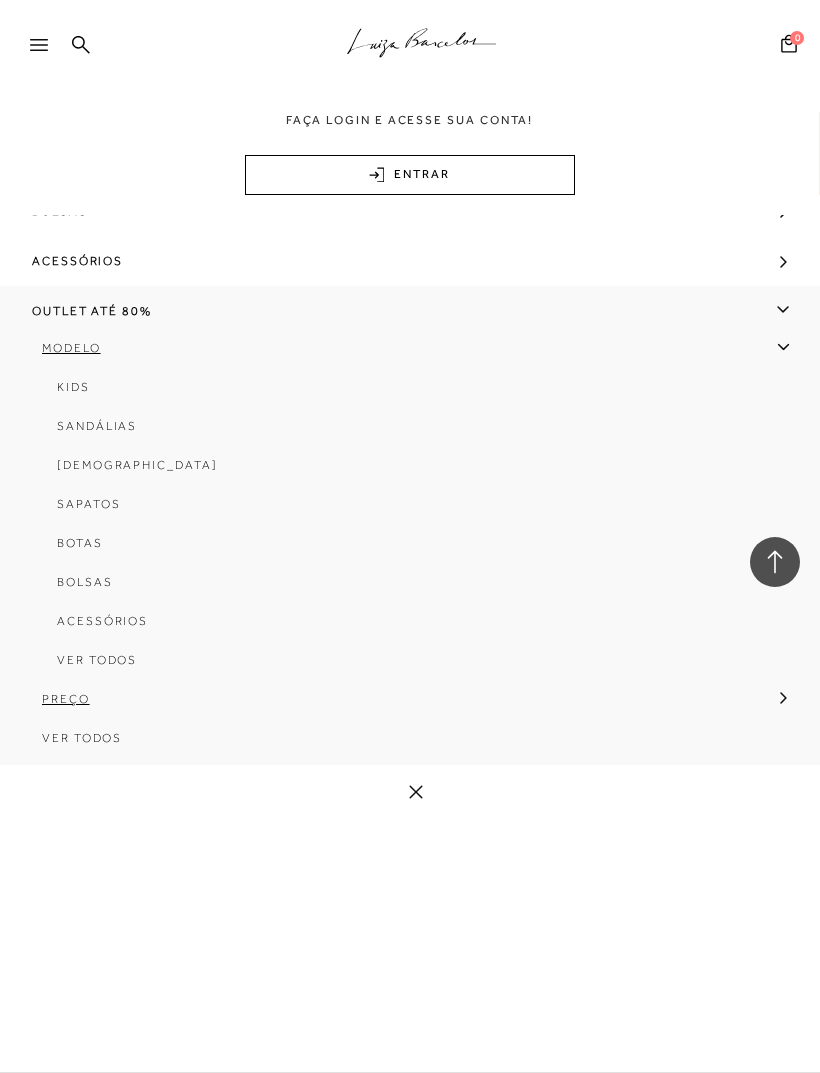 scroll, scrollTop: 340, scrollLeft: 0, axis: vertical 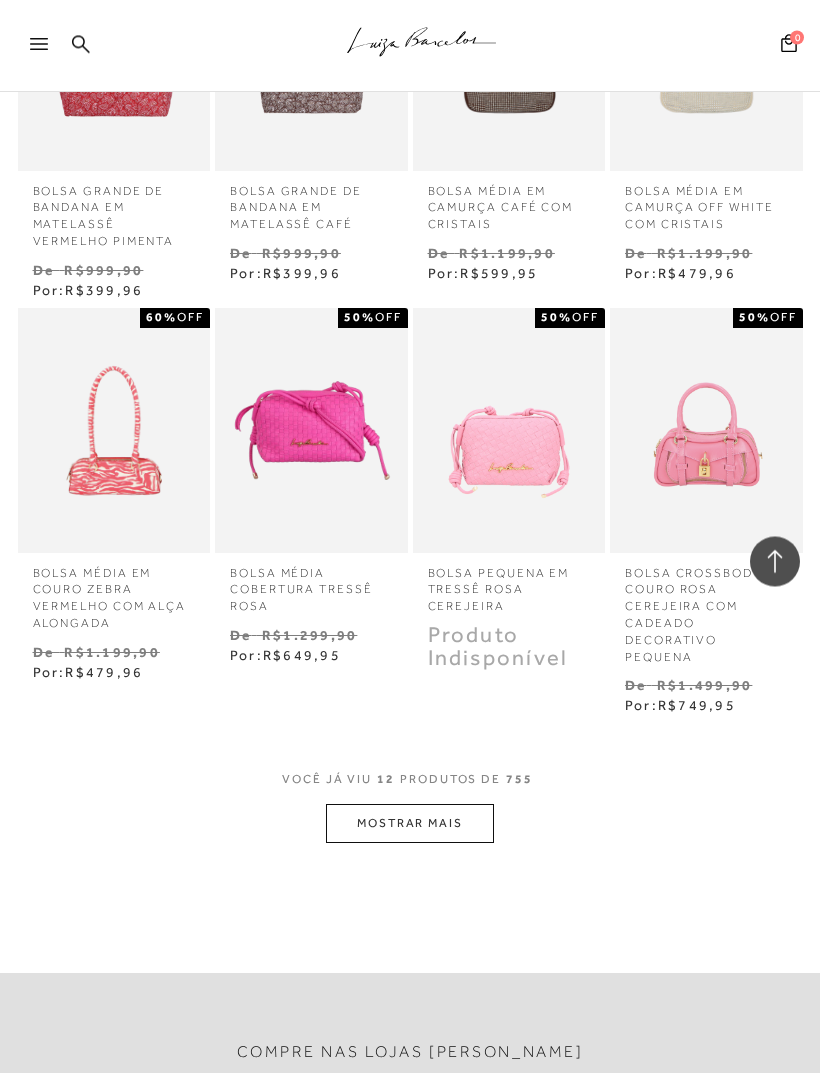 click on "MOSTRAR MAIS" at bounding box center (410, 824) 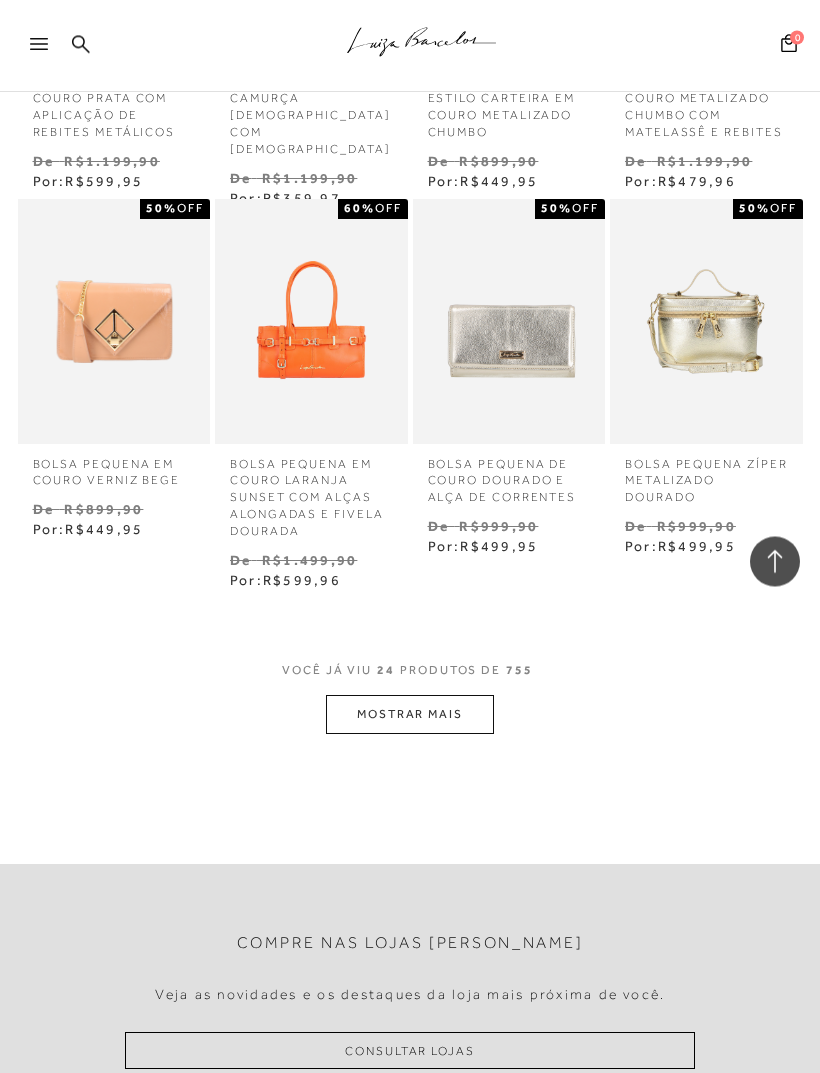 scroll, scrollTop: 2065, scrollLeft: 0, axis: vertical 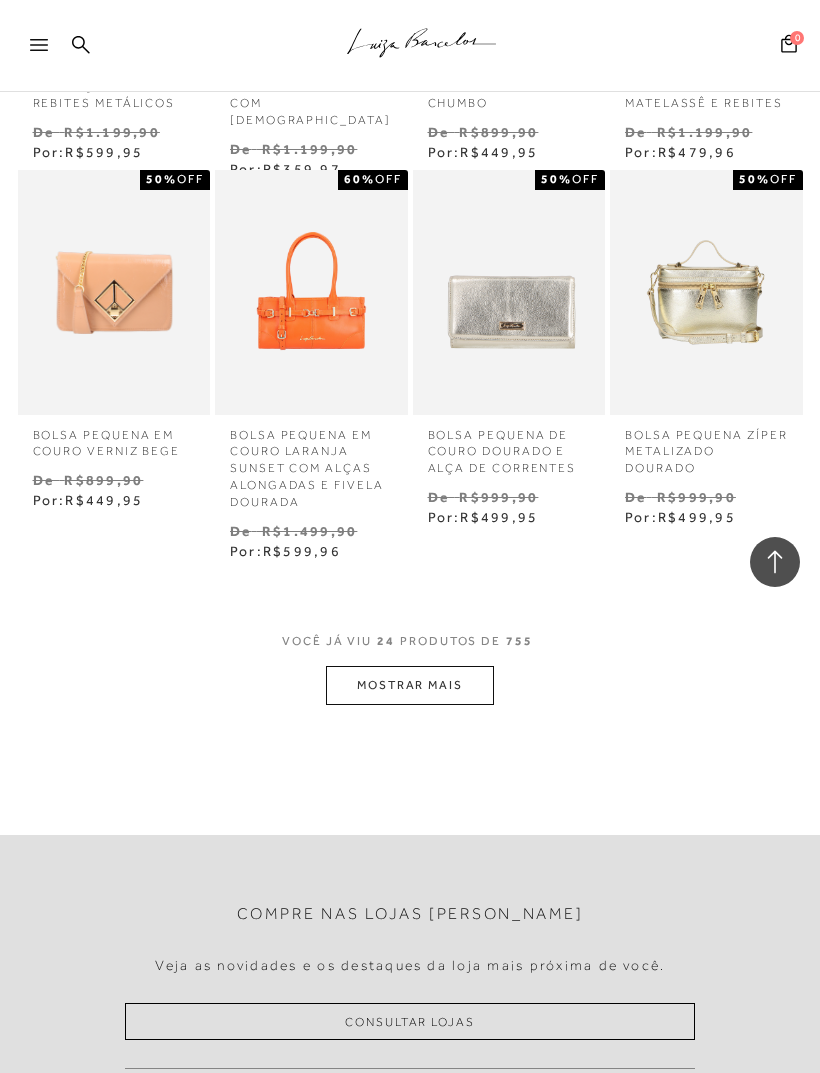 click on "MOSTRAR MAIS" at bounding box center (410, 685) 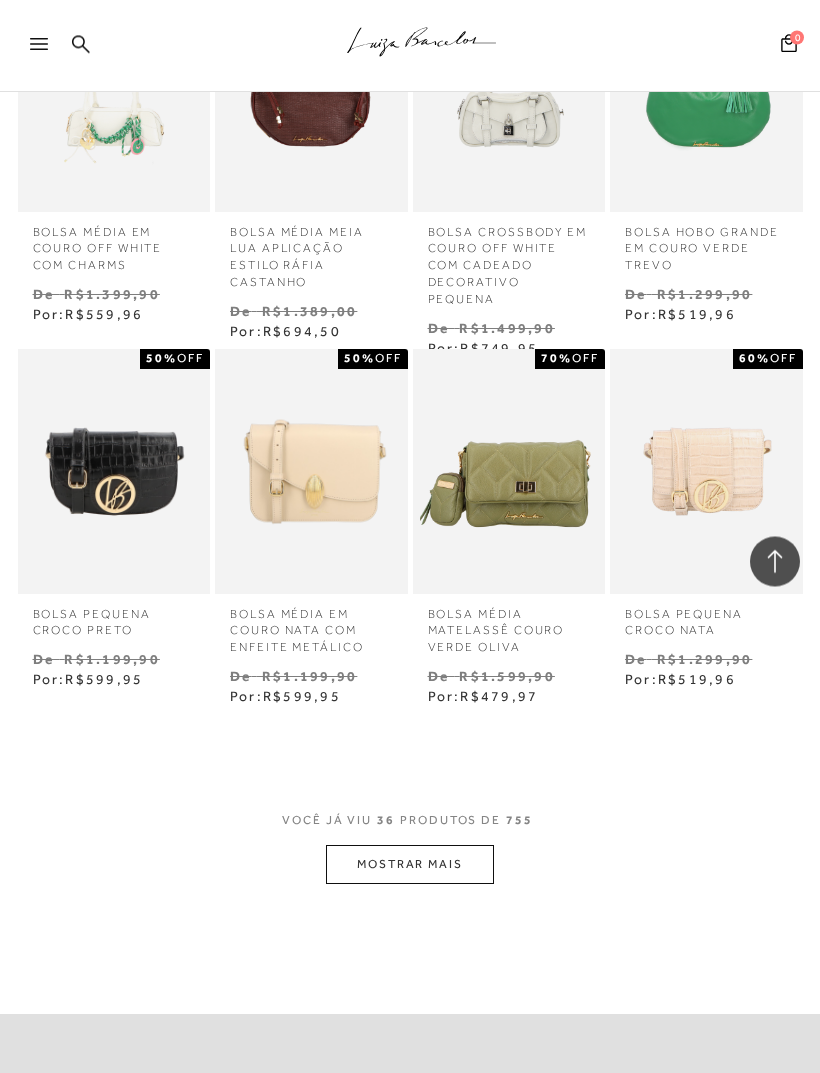 scroll, scrollTop: 3033, scrollLeft: 0, axis: vertical 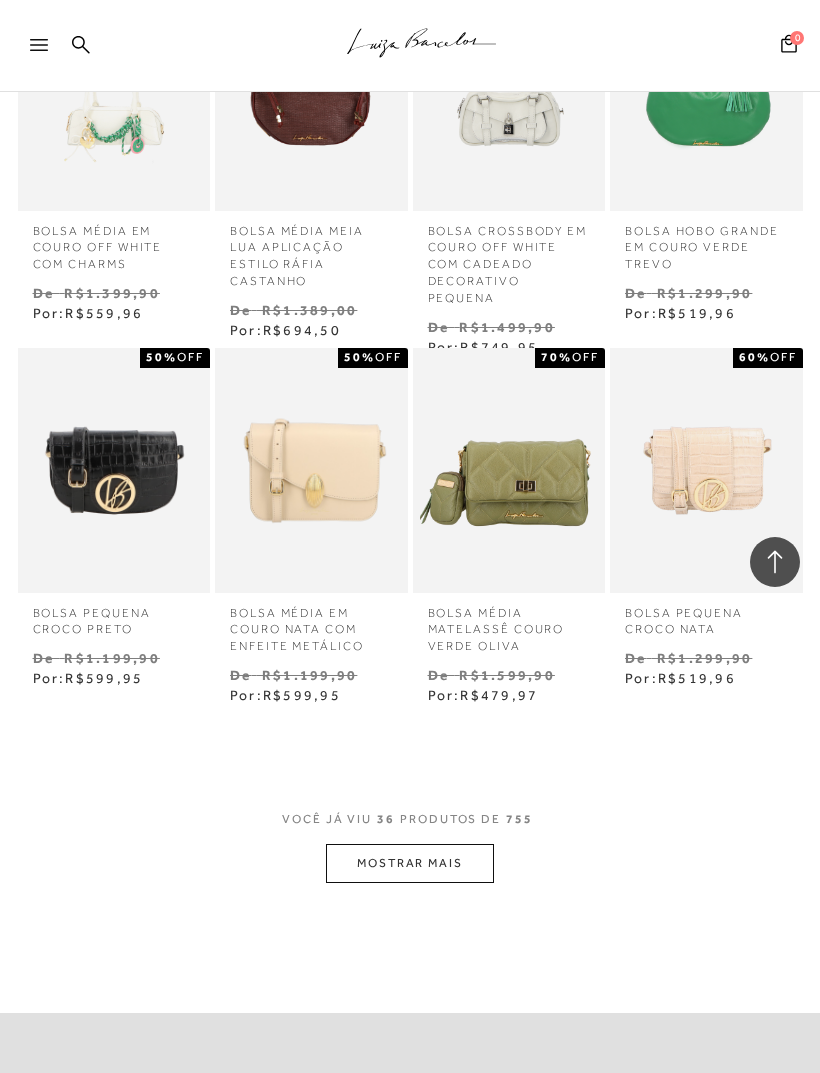 click on "MOSTRAR MAIS" at bounding box center (410, 863) 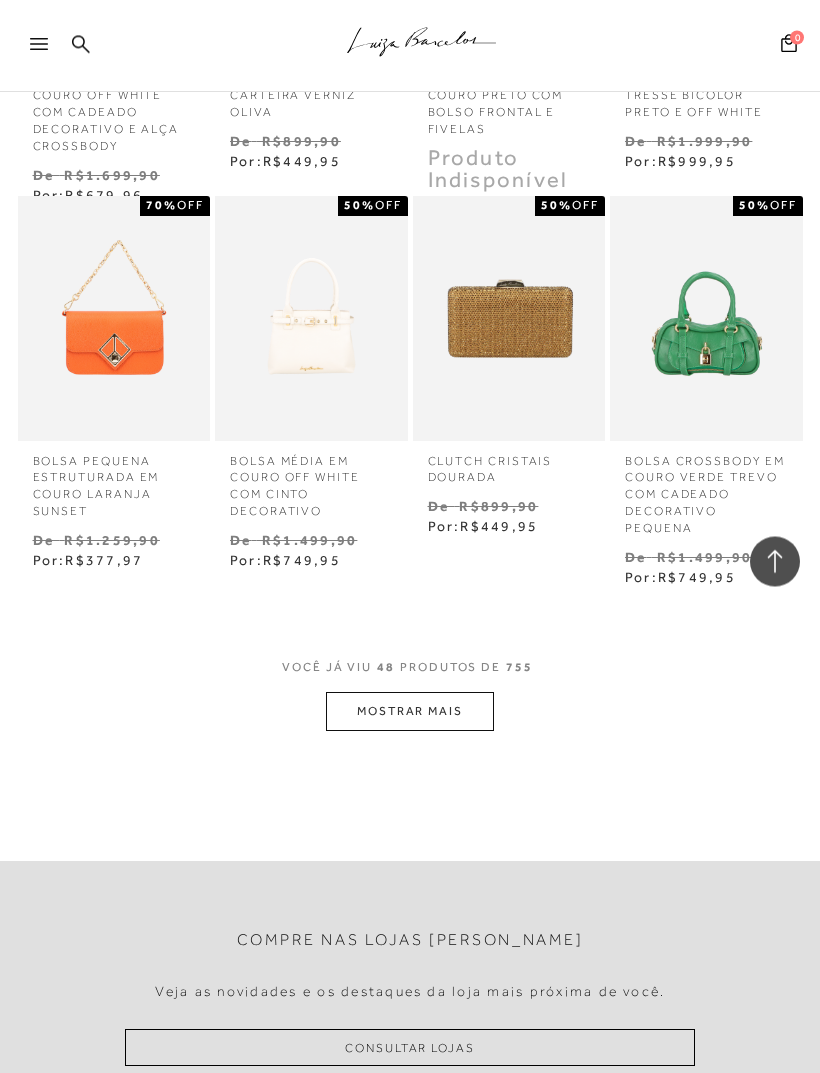 click on "MOSTRAR MAIS" at bounding box center [410, 712] 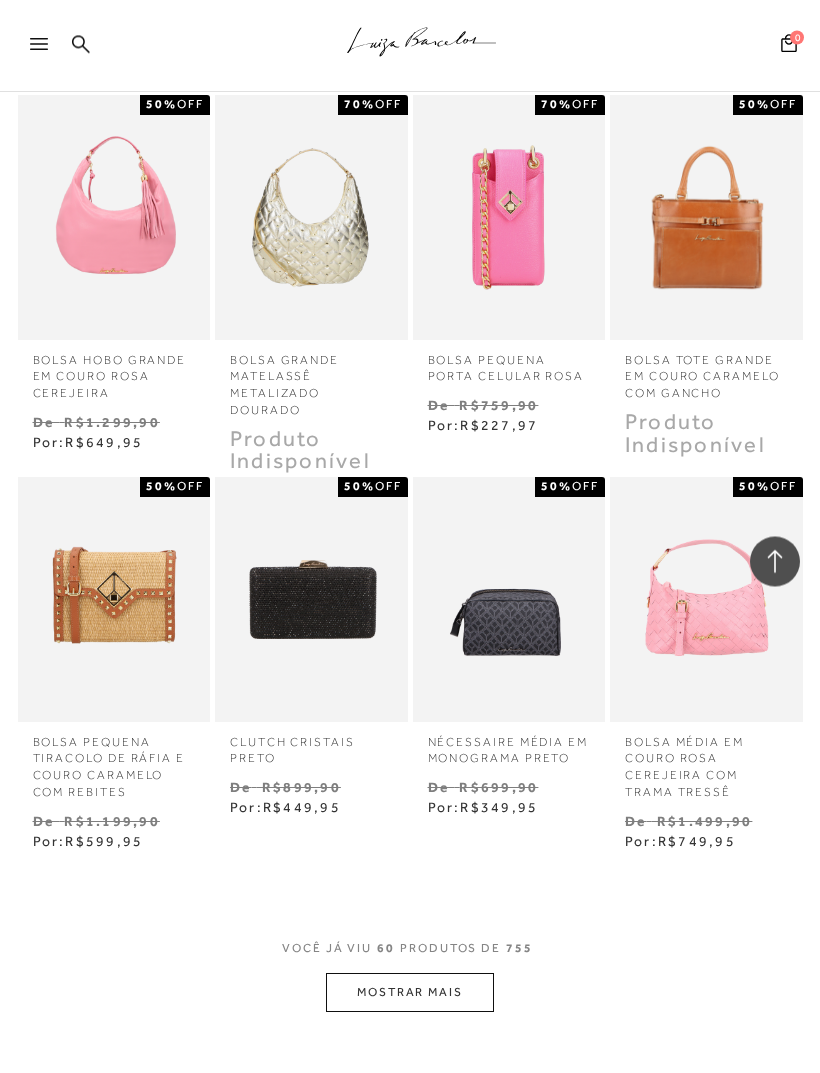 scroll, scrollTop: 5201, scrollLeft: 0, axis: vertical 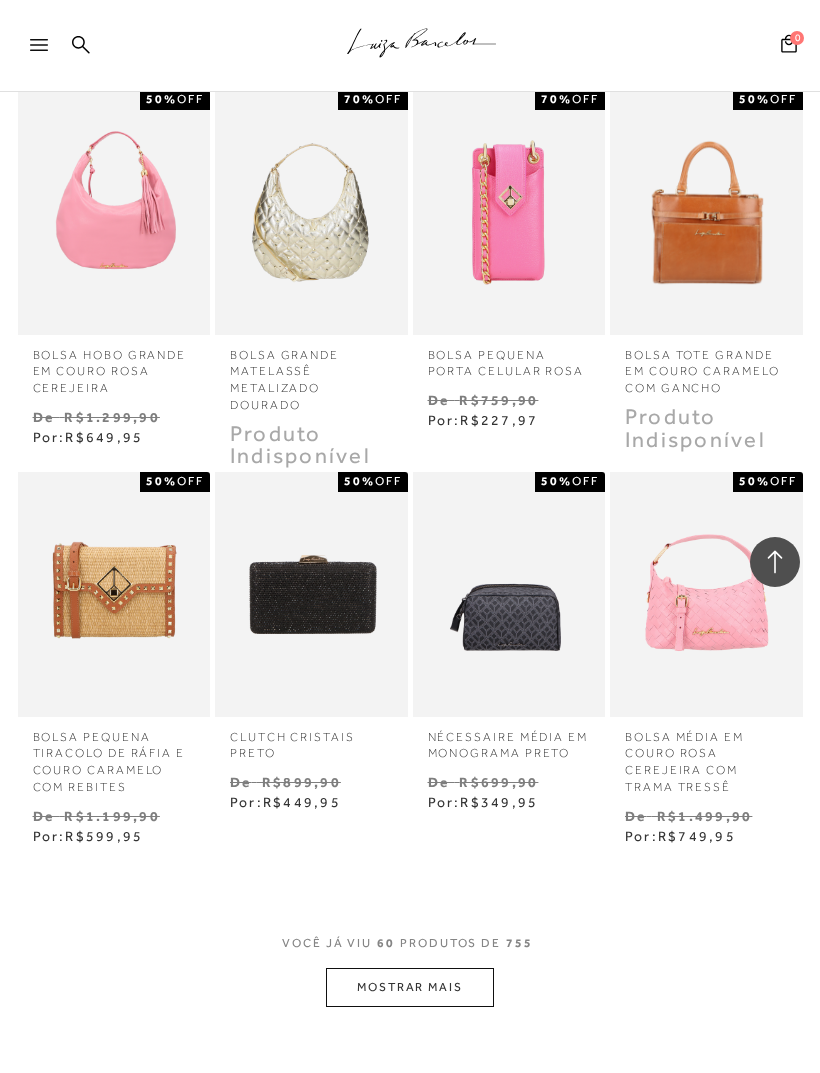 click on "MOSTRAR MAIS" at bounding box center (410, 987) 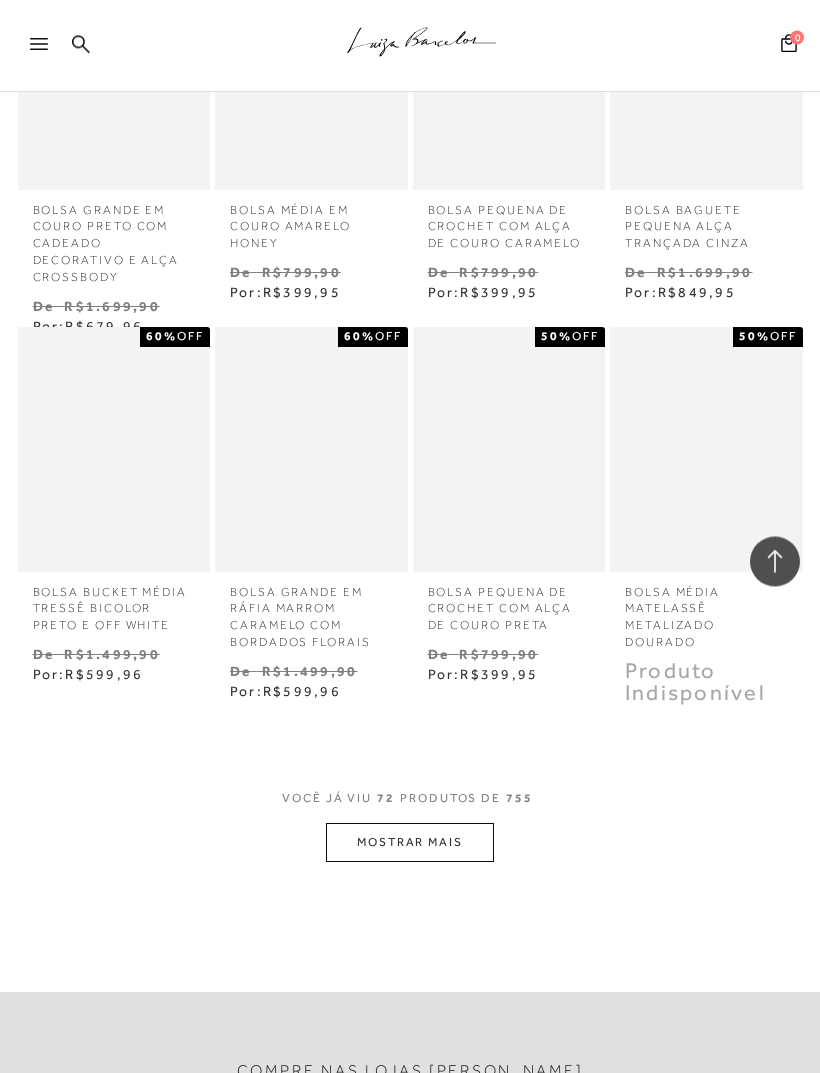 scroll, scrollTop: 6502, scrollLeft: 0, axis: vertical 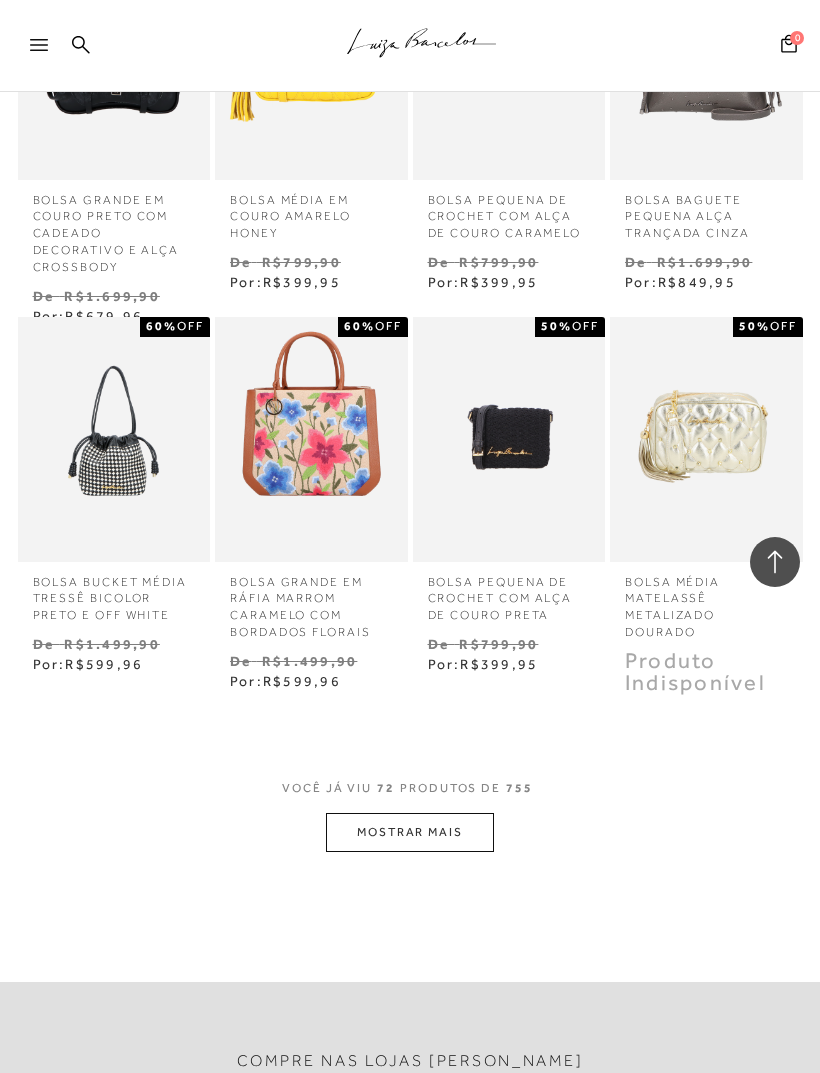 click on "MOSTRAR MAIS" at bounding box center (410, 832) 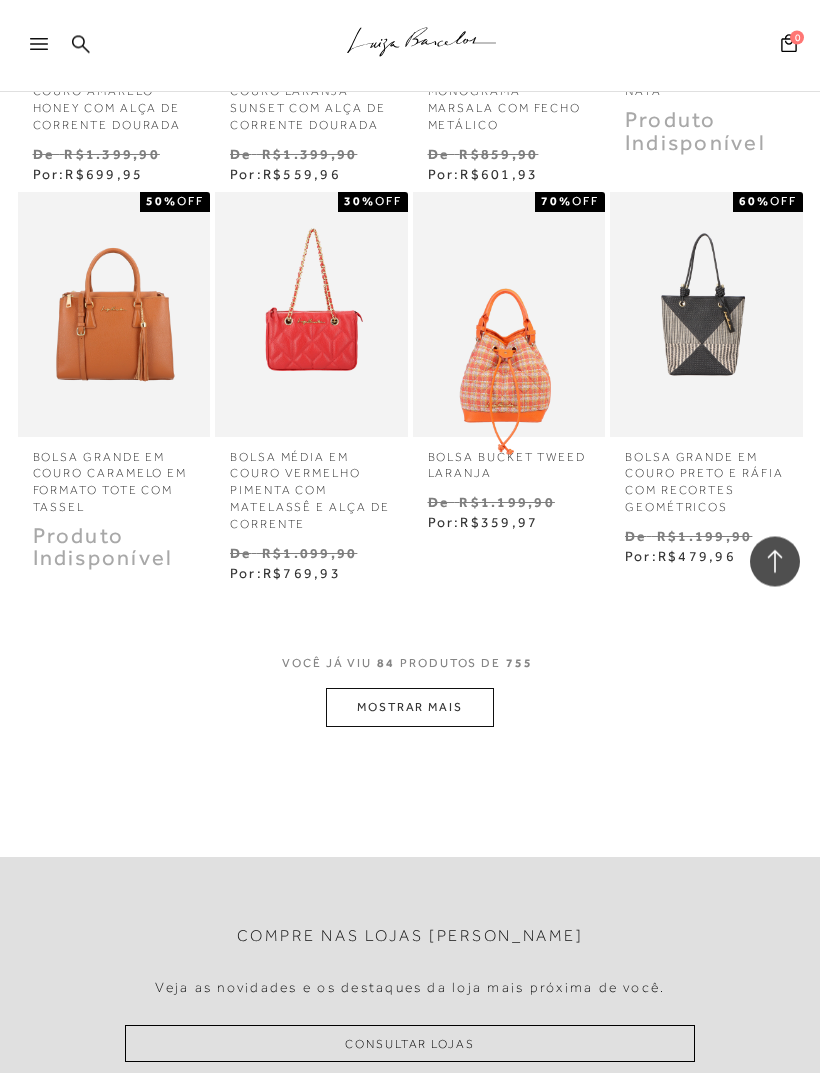 scroll, scrollTop: 7773, scrollLeft: 0, axis: vertical 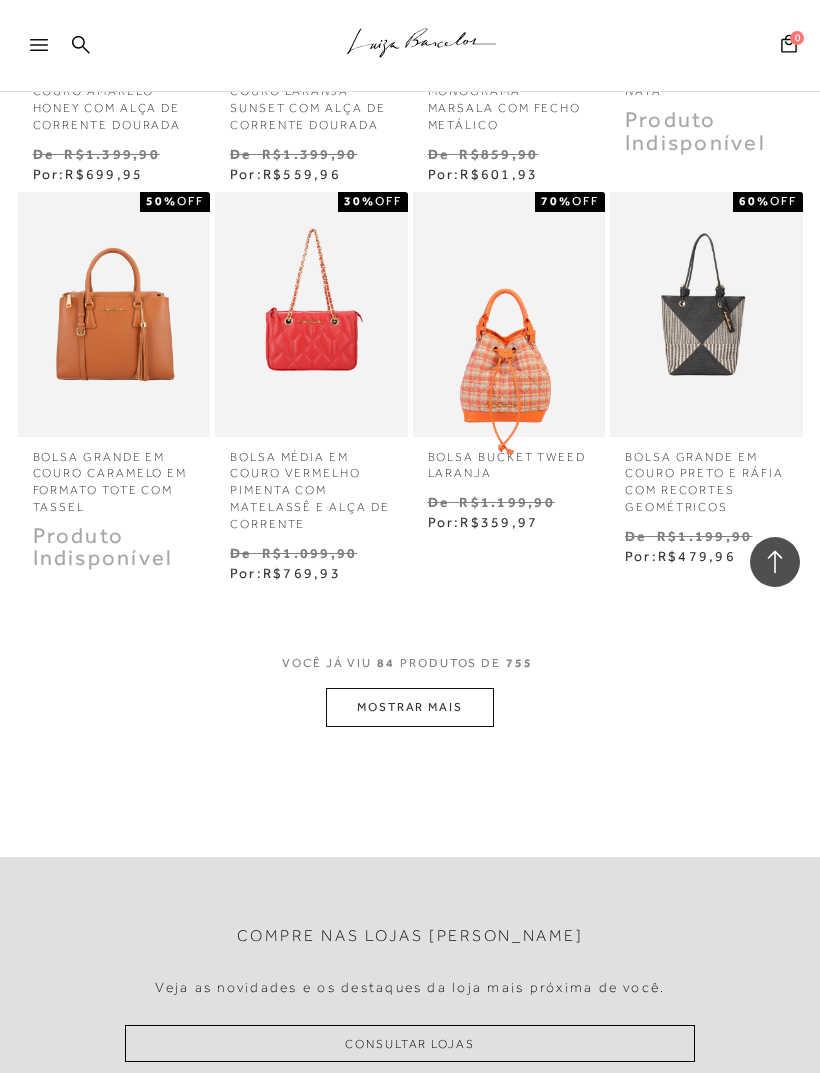 click on "MOSTRAR MAIS" at bounding box center [410, 707] 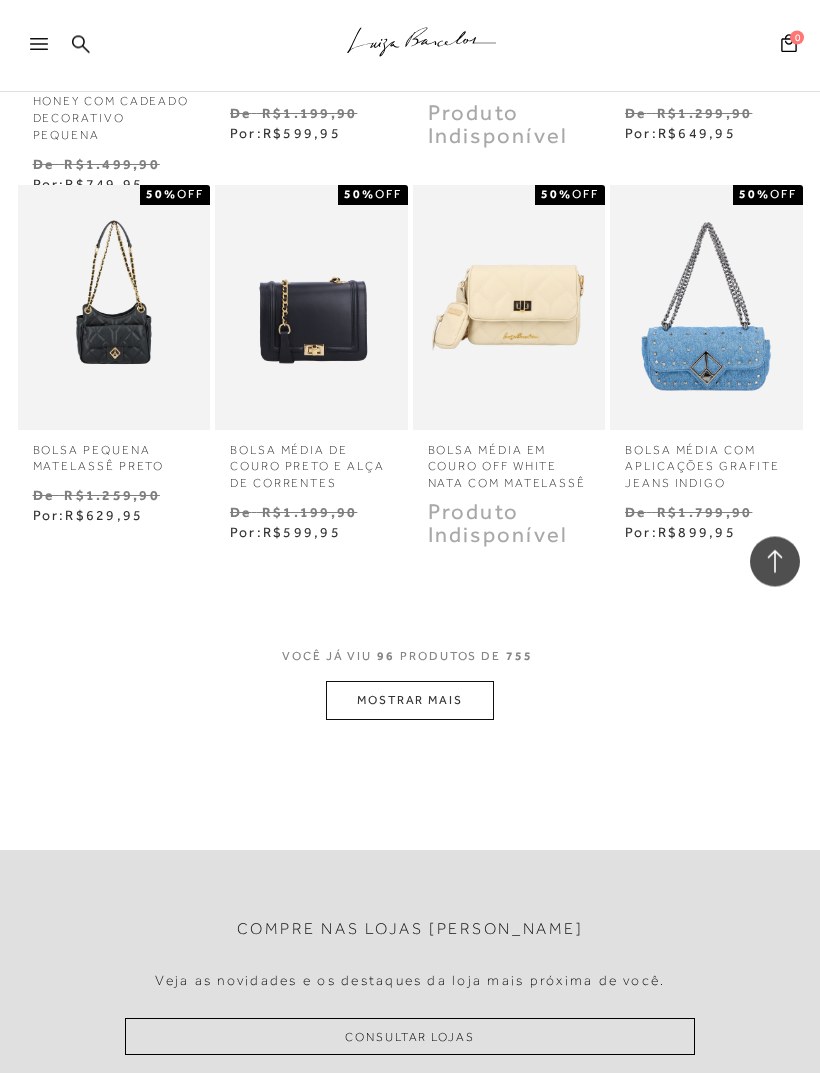 scroll, scrollTop: 8945, scrollLeft: 0, axis: vertical 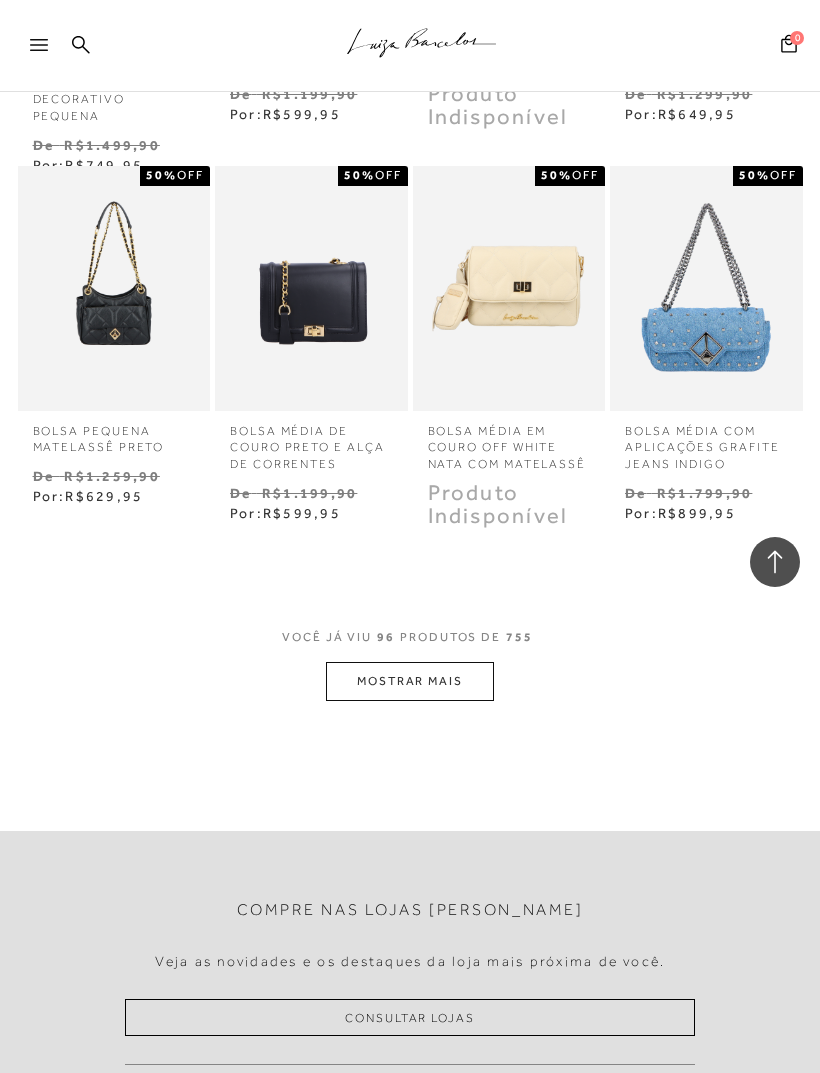 click on "MOSTRAR MAIS" at bounding box center [410, 681] 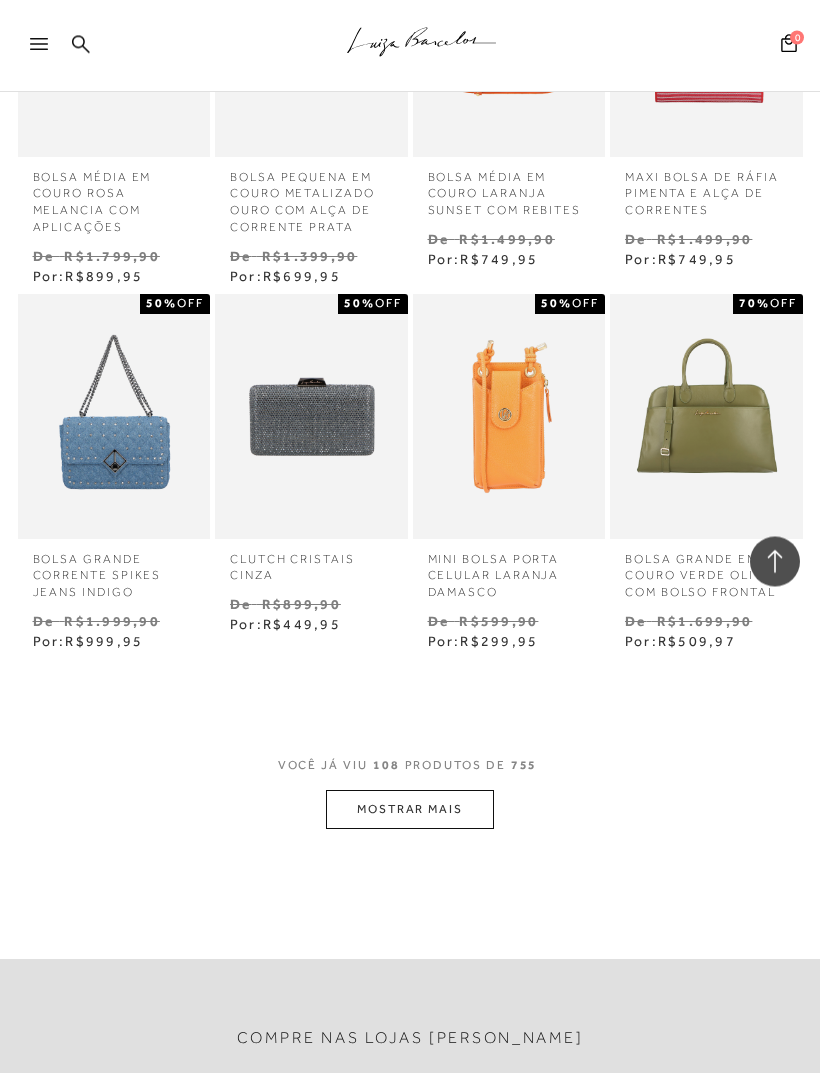 scroll, scrollTop: 9963, scrollLeft: 0, axis: vertical 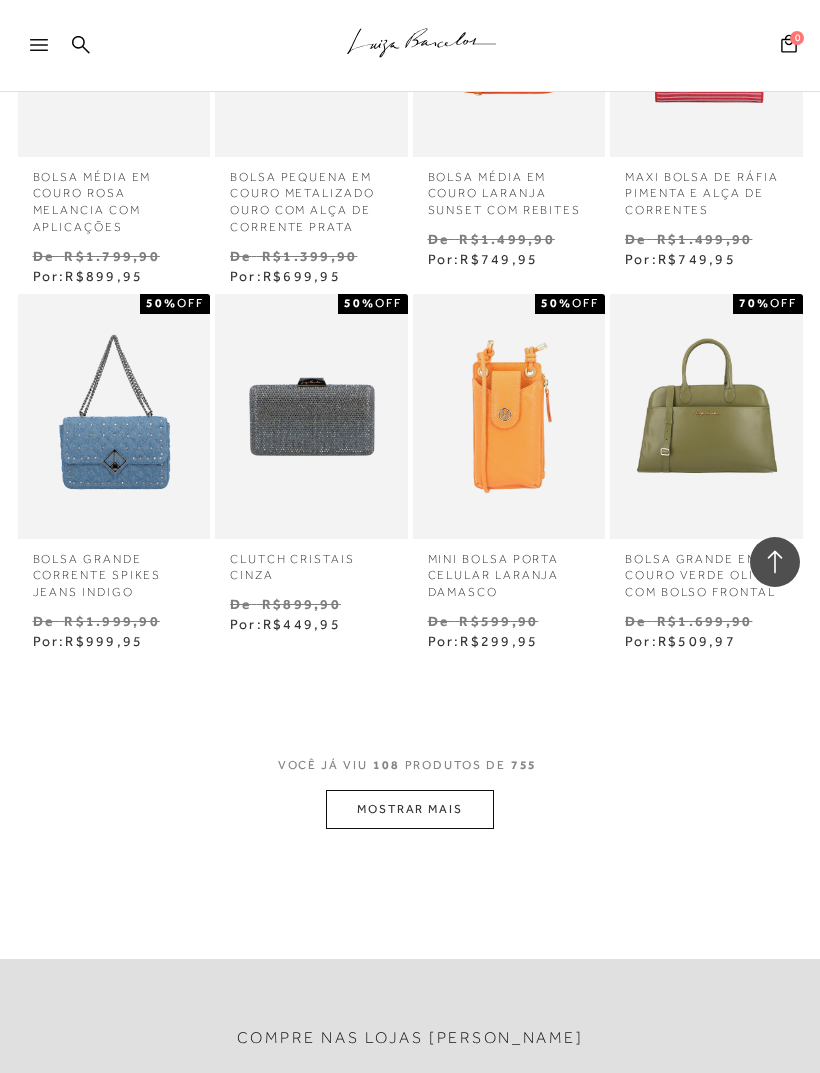 click on "MOSTRAR MAIS" at bounding box center [410, 809] 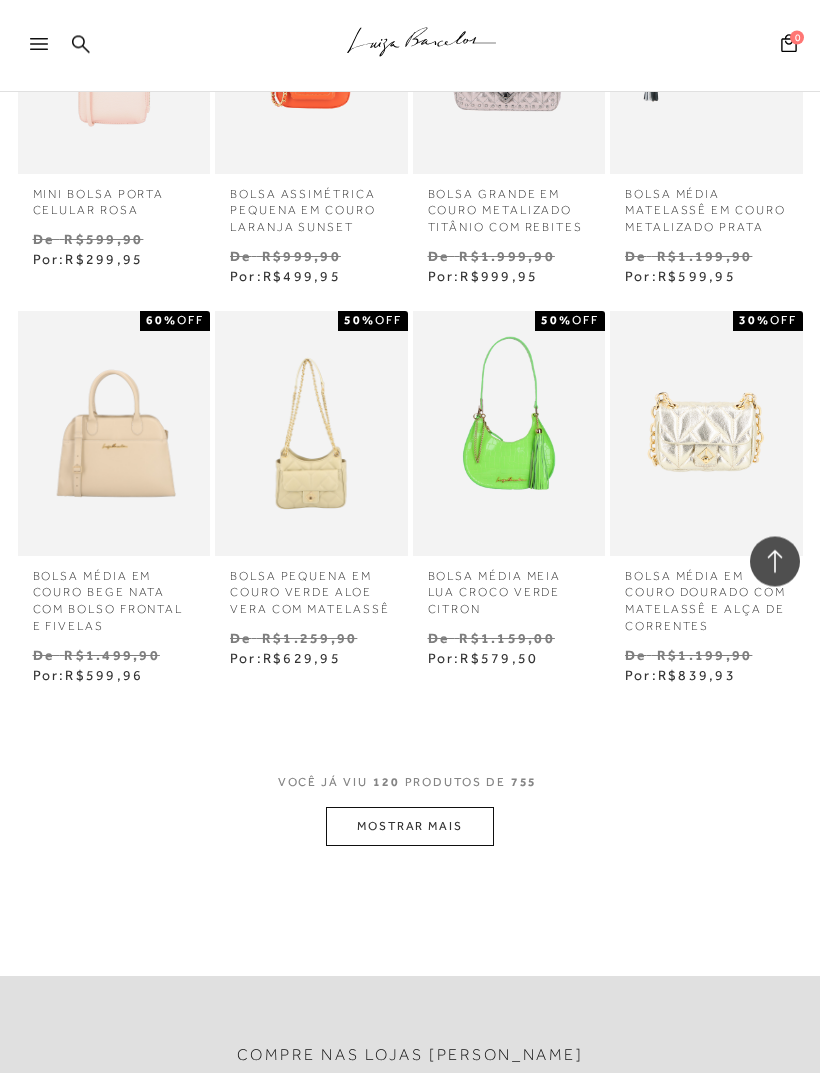 scroll, scrollTop: 11092, scrollLeft: 0, axis: vertical 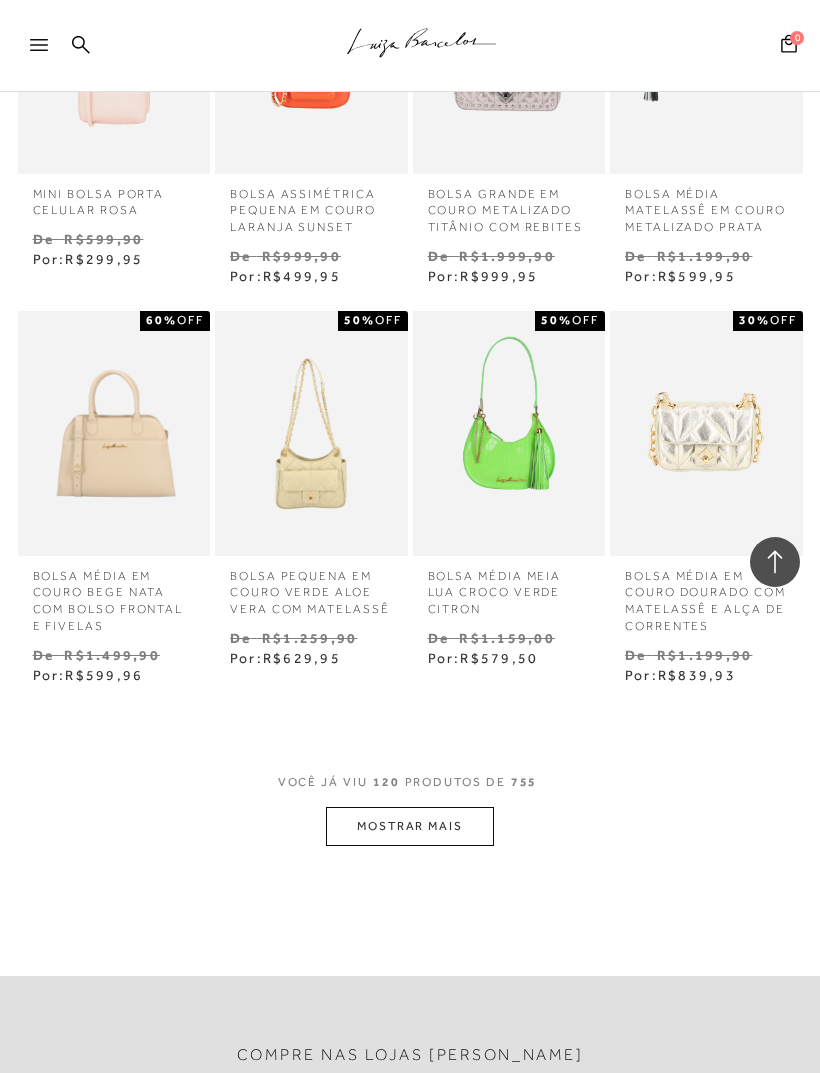 click on "MOSTRAR MAIS" at bounding box center [410, 826] 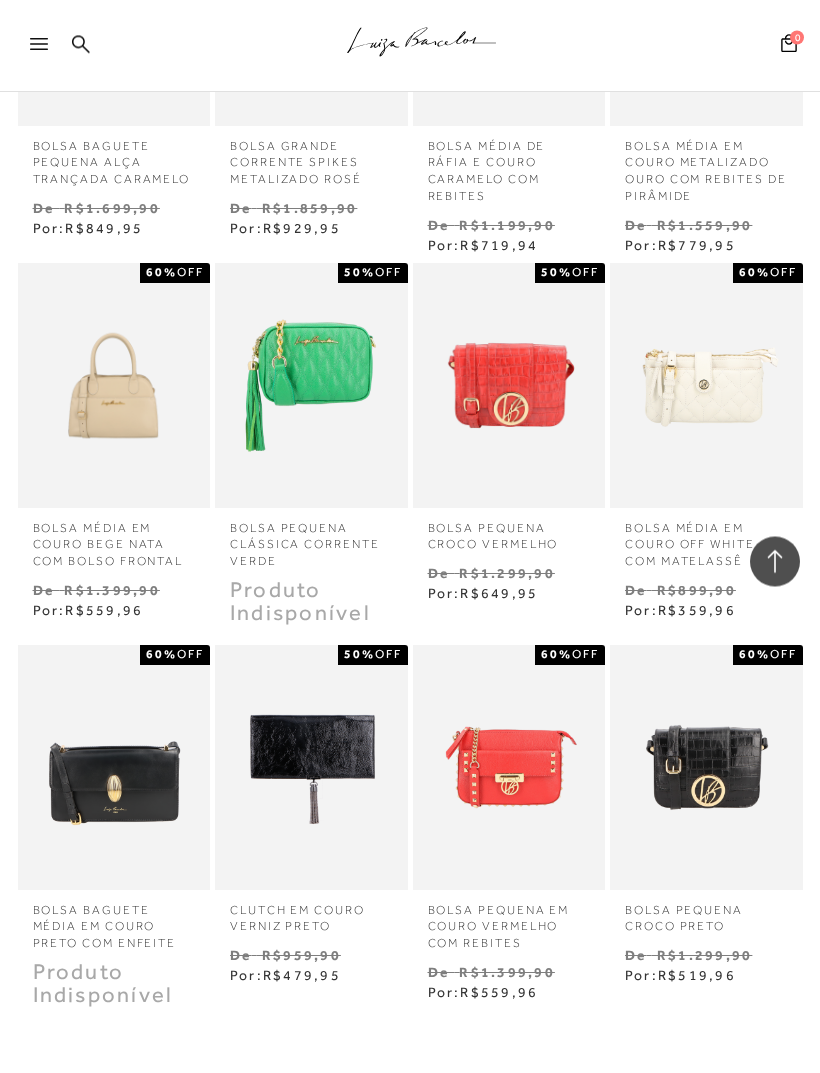 scroll, scrollTop: 11904, scrollLeft: 0, axis: vertical 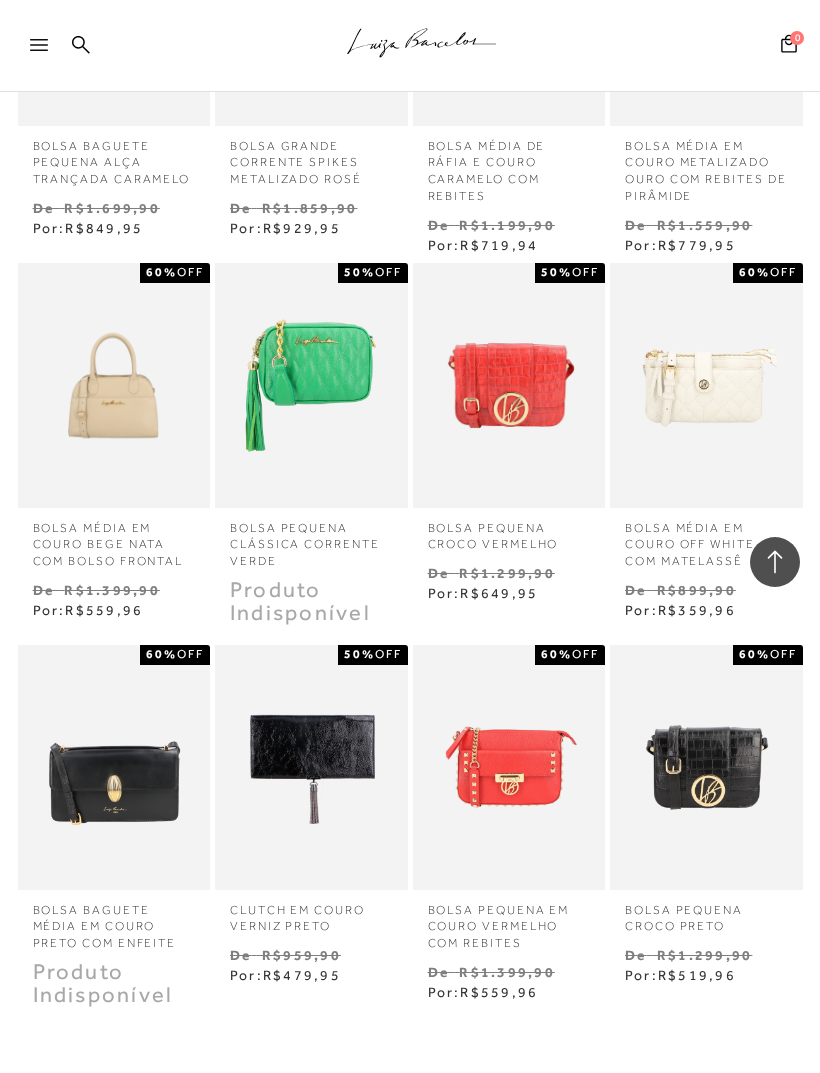 click at bounding box center [706, 385] 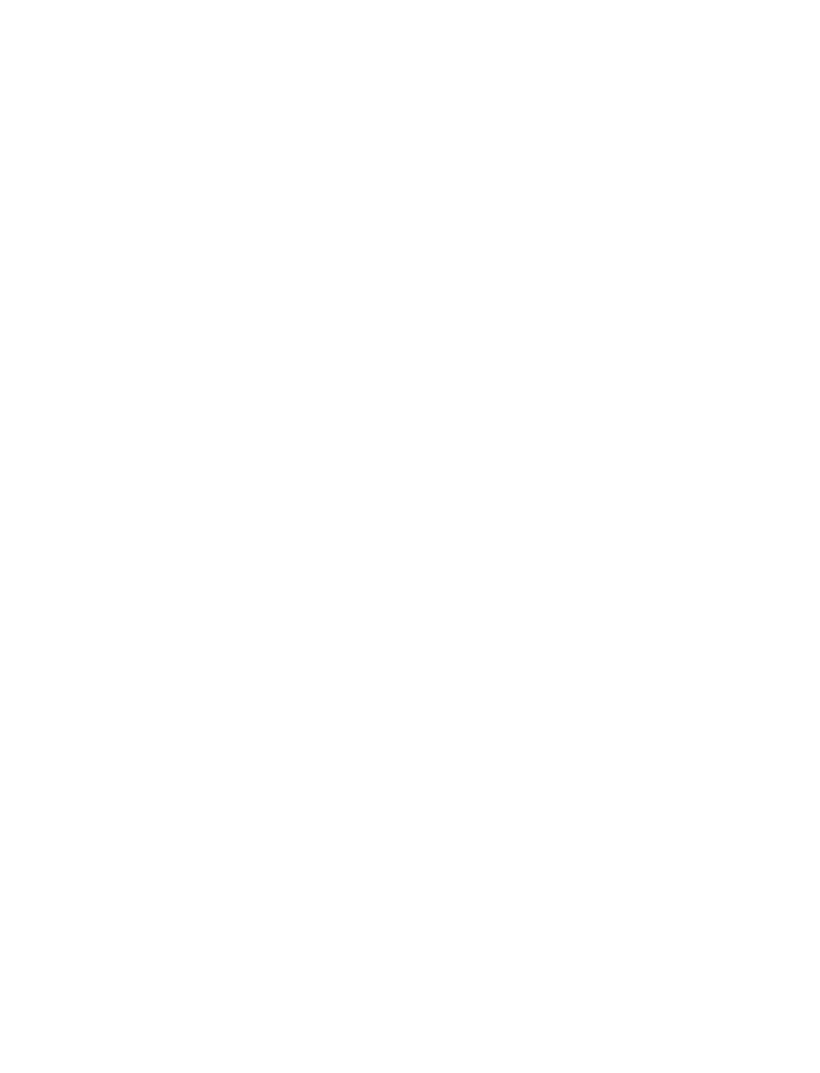 click on "Página de detalhes do produto de BOLSA MÉDIA EM COURO OFF WHITE COM MATELASSÊ está carregada.
.a{fill-rule:evenodd;stroke:#000!important;stroke-width:0!important;}
Faça login e acesse sua conta!
ENTRAR
MAIS LUIZA
Sale Inverno" at bounding box center [410, 535] 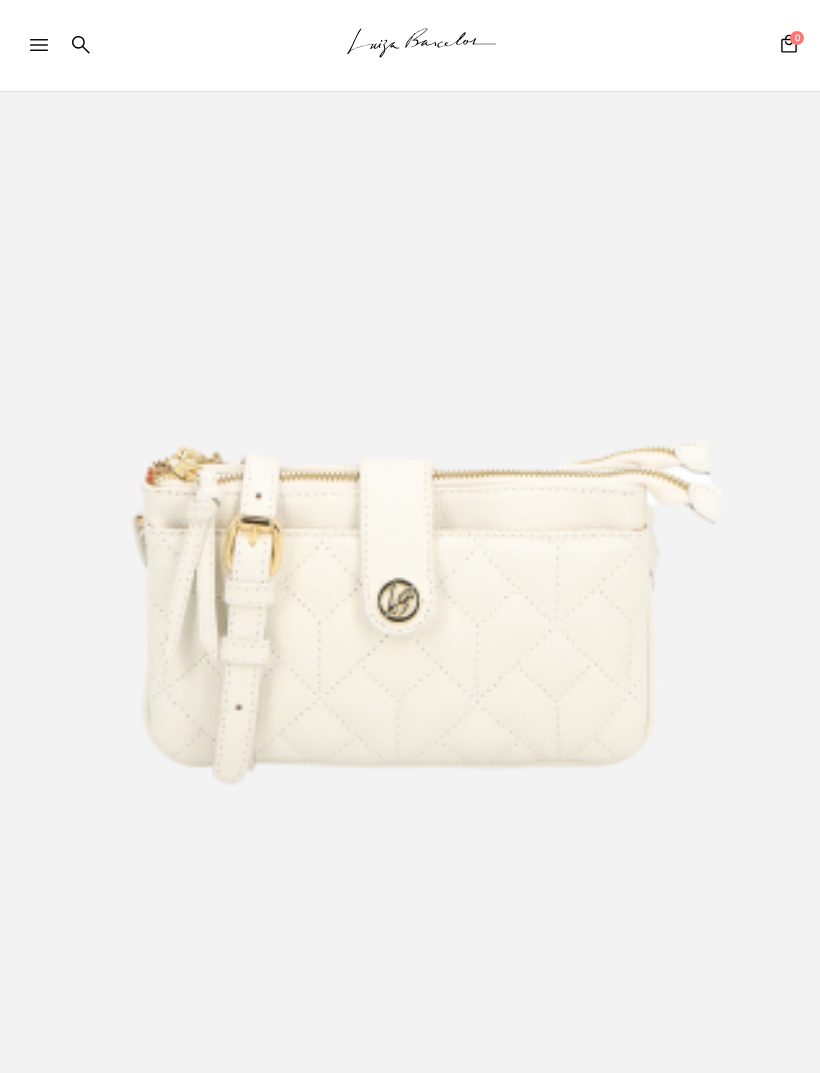 scroll, scrollTop: 0, scrollLeft: 0, axis: both 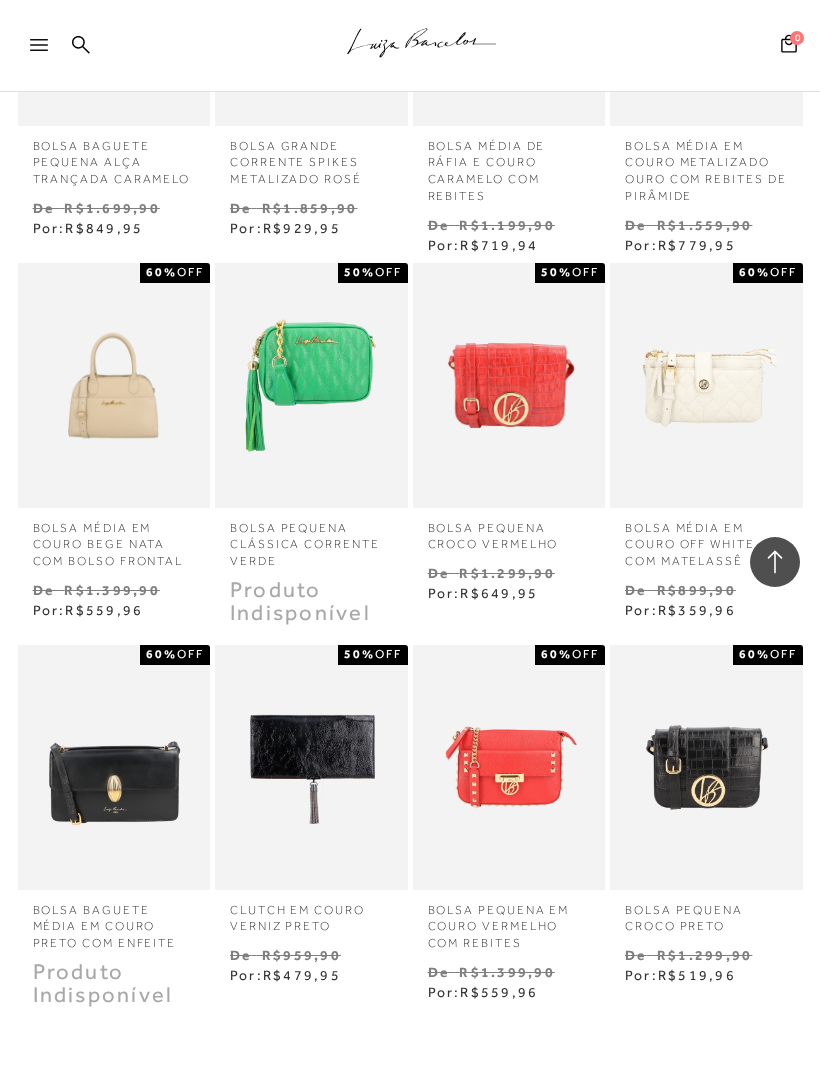 click at bounding box center [509, 767] 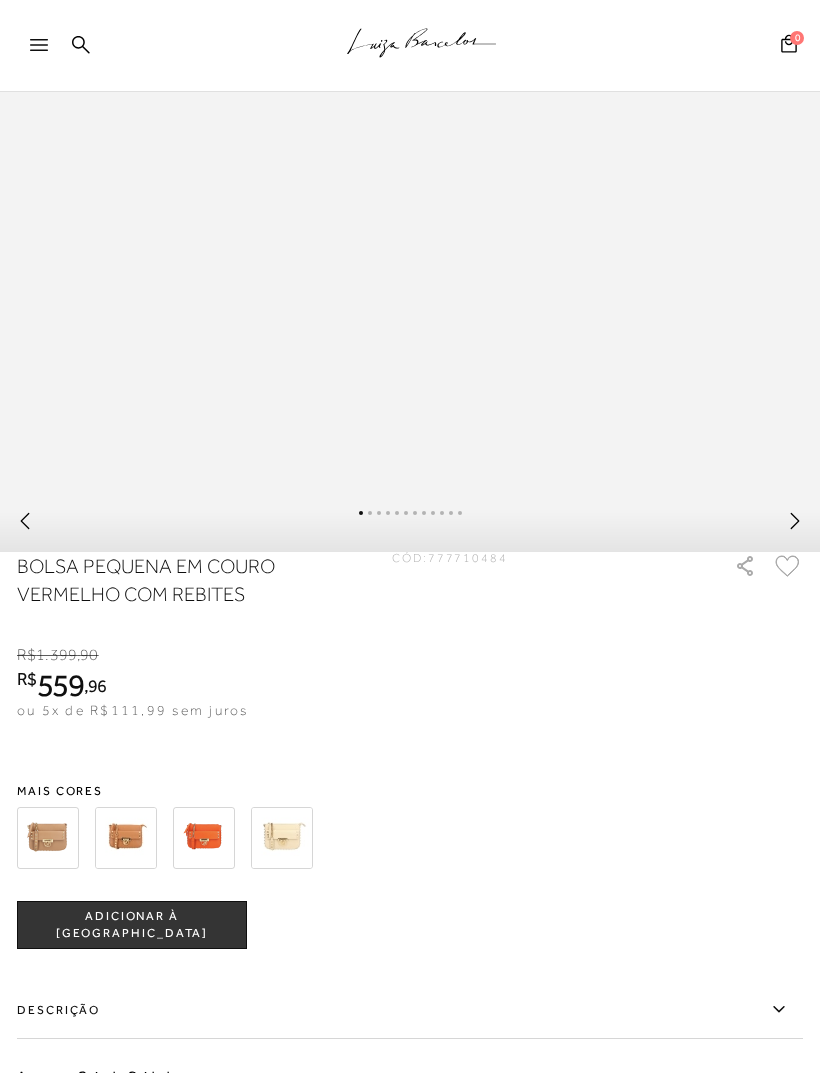 scroll, scrollTop: 933, scrollLeft: 0, axis: vertical 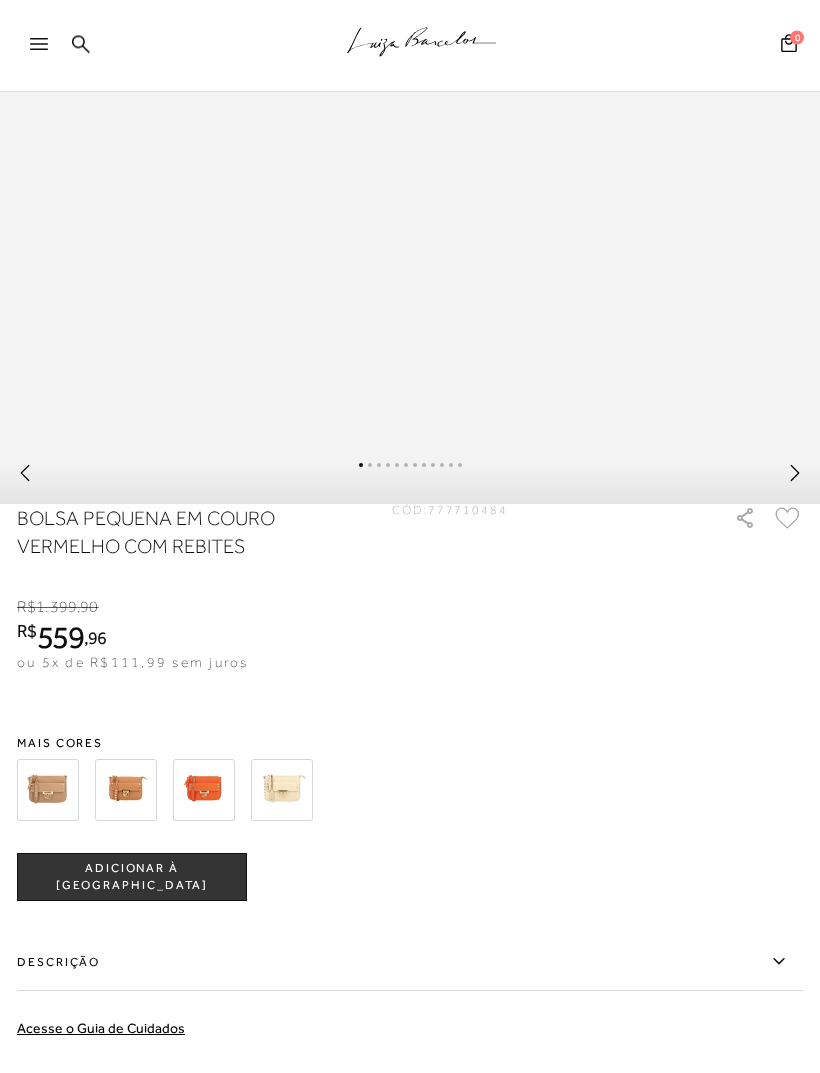 click at bounding box center (282, 791) 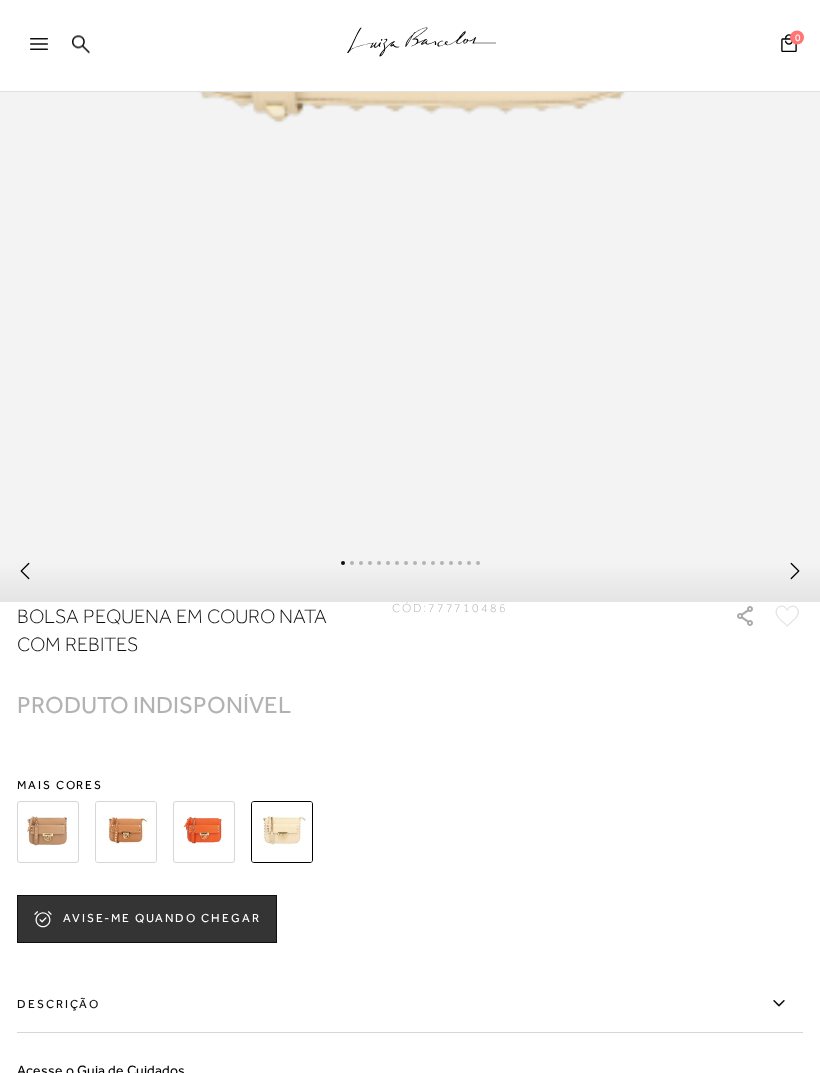 scroll, scrollTop: 836, scrollLeft: 0, axis: vertical 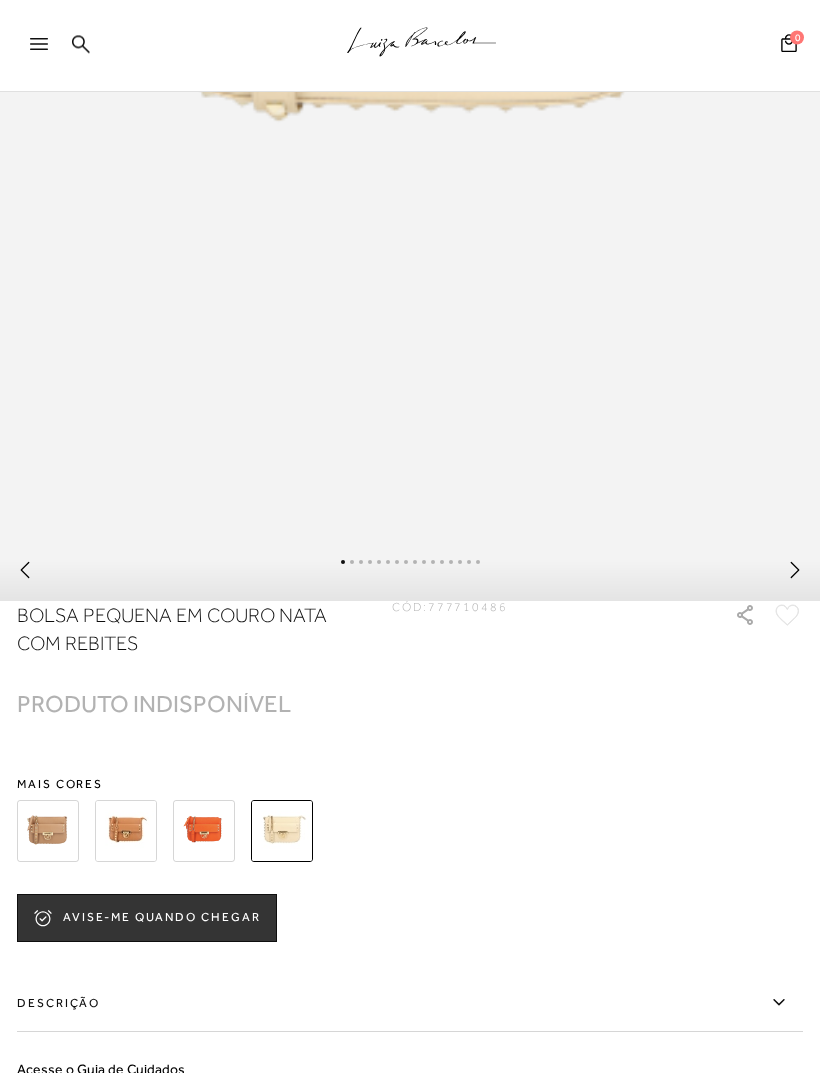 click at bounding box center [204, 832] 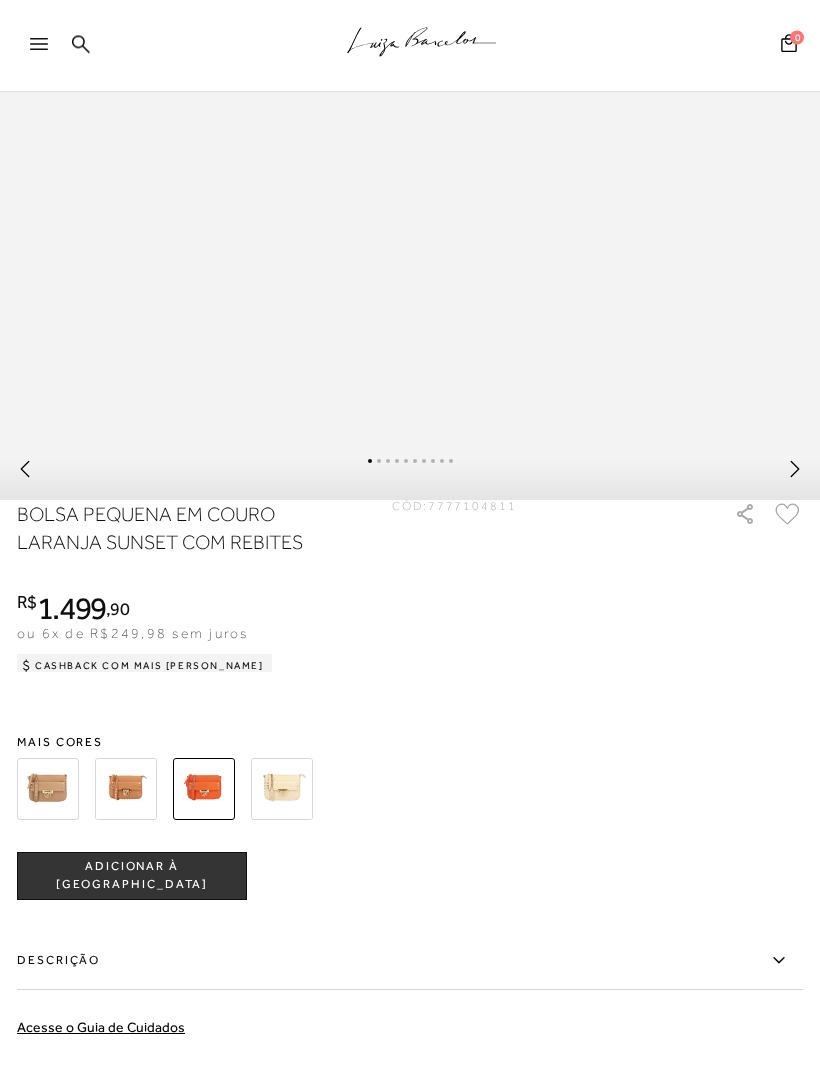 scroll, scrollTop: 938, scrollLeft: 0, axis: vertical 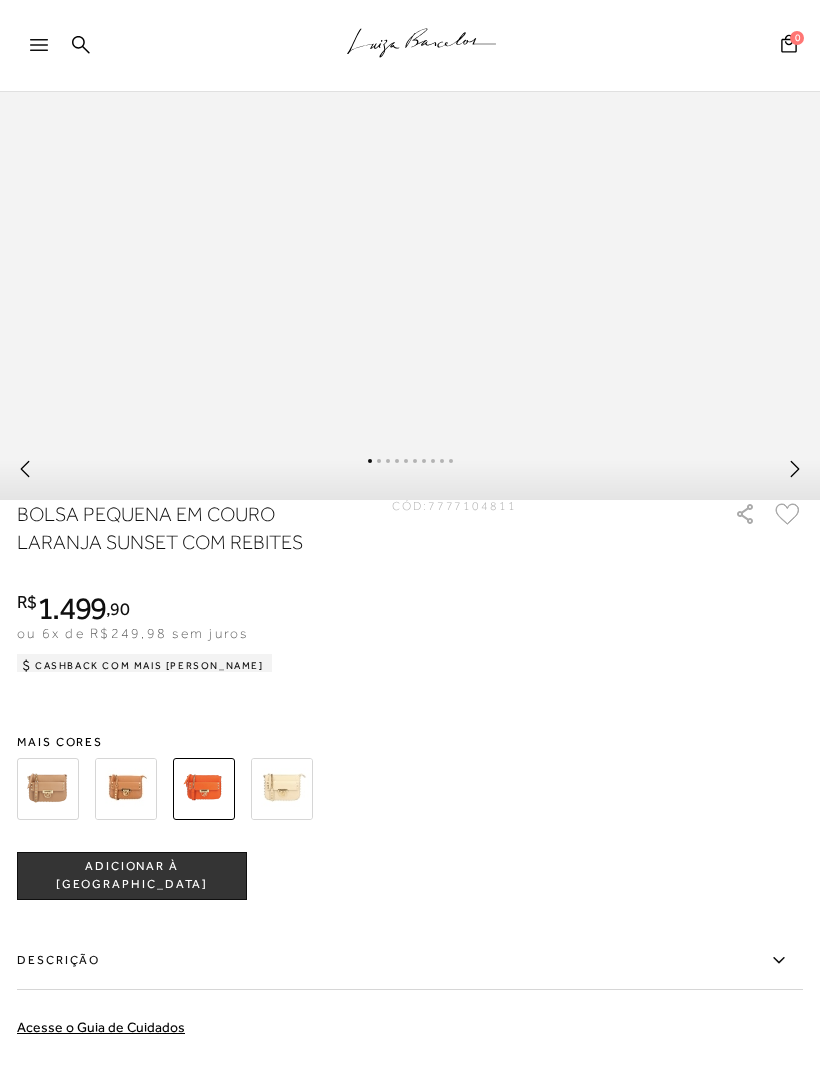click at bounding box center (126, 789) 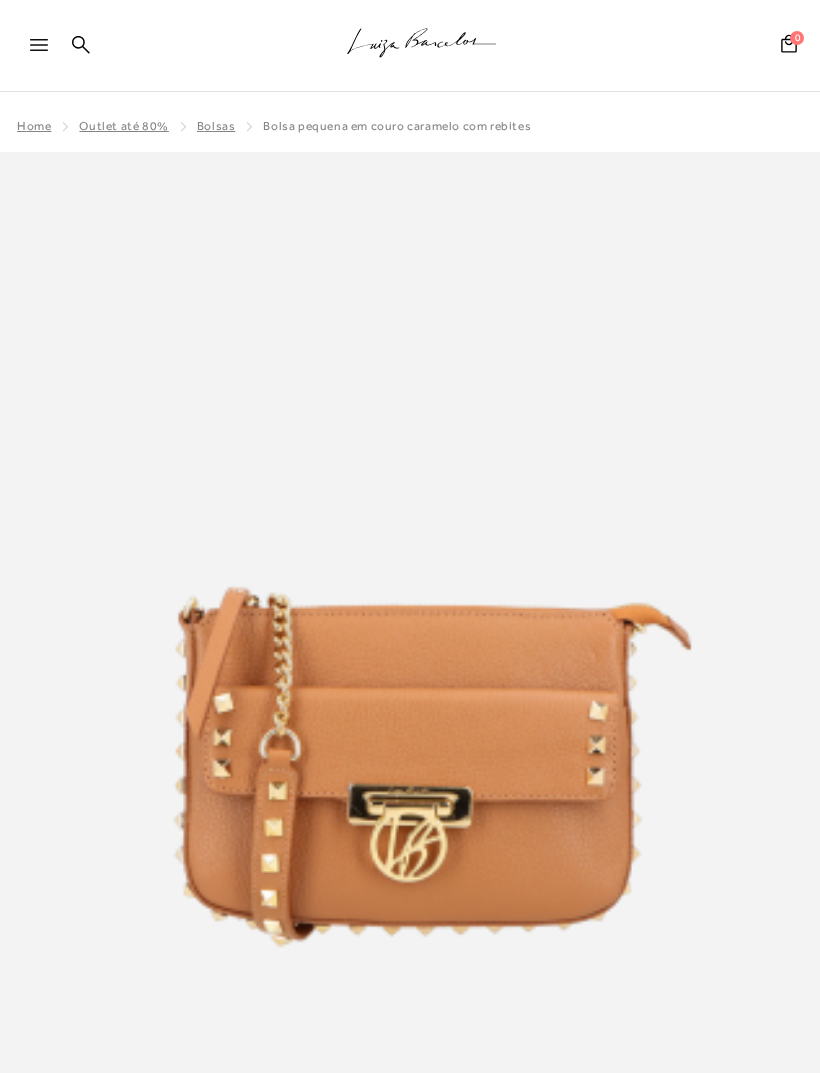 scroll, scrollTop: 0, scrollLeft: 0, axis: both 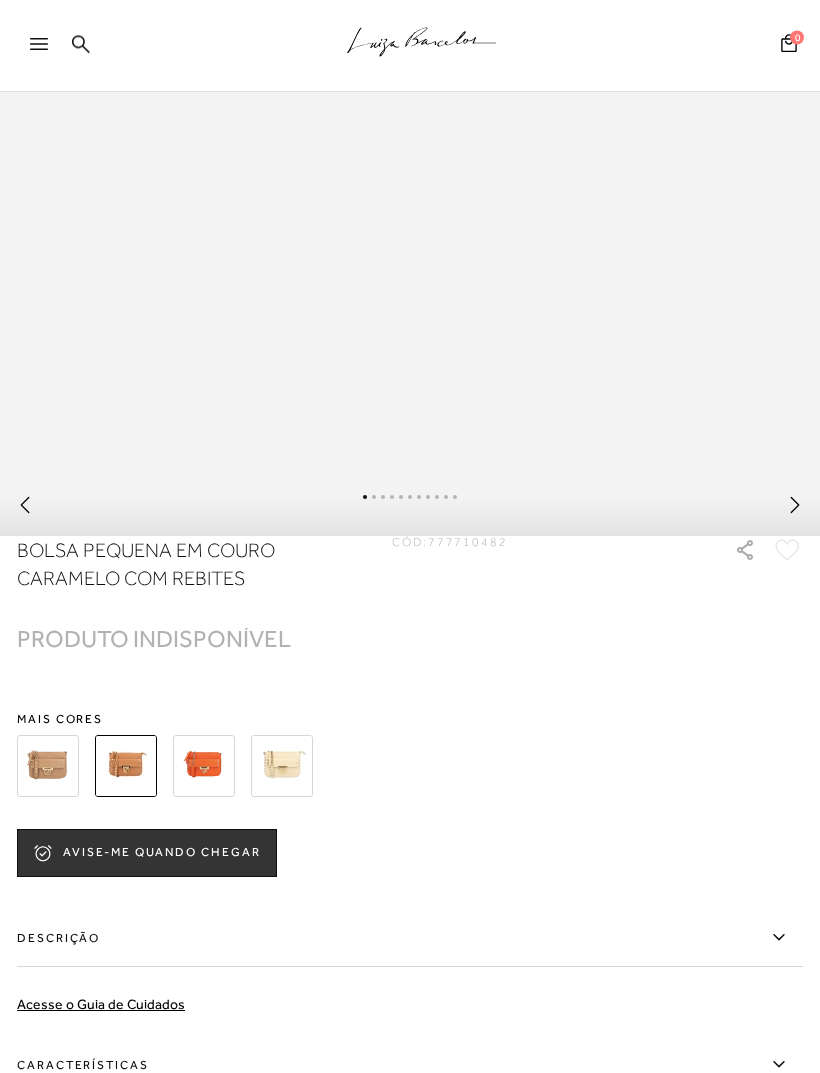 click at bounding box center [48, 767] 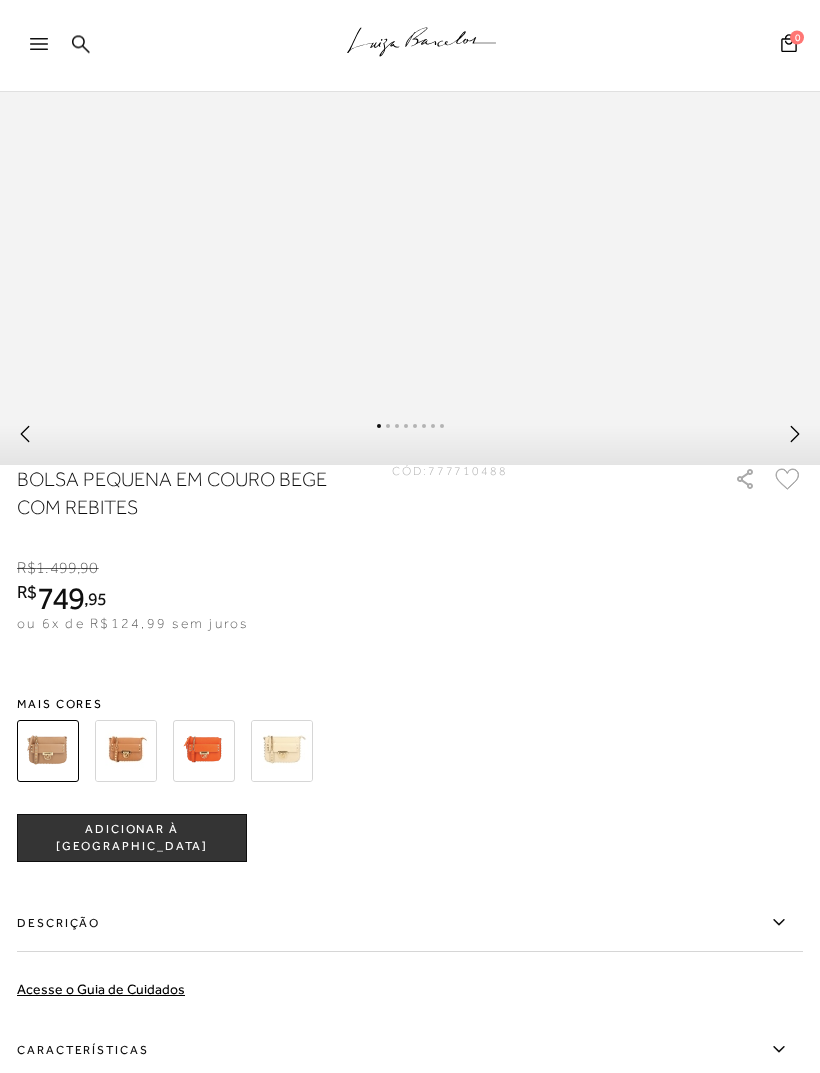 scroll, scrollTop: 969, scrollLeft: 0, axis: vertical 